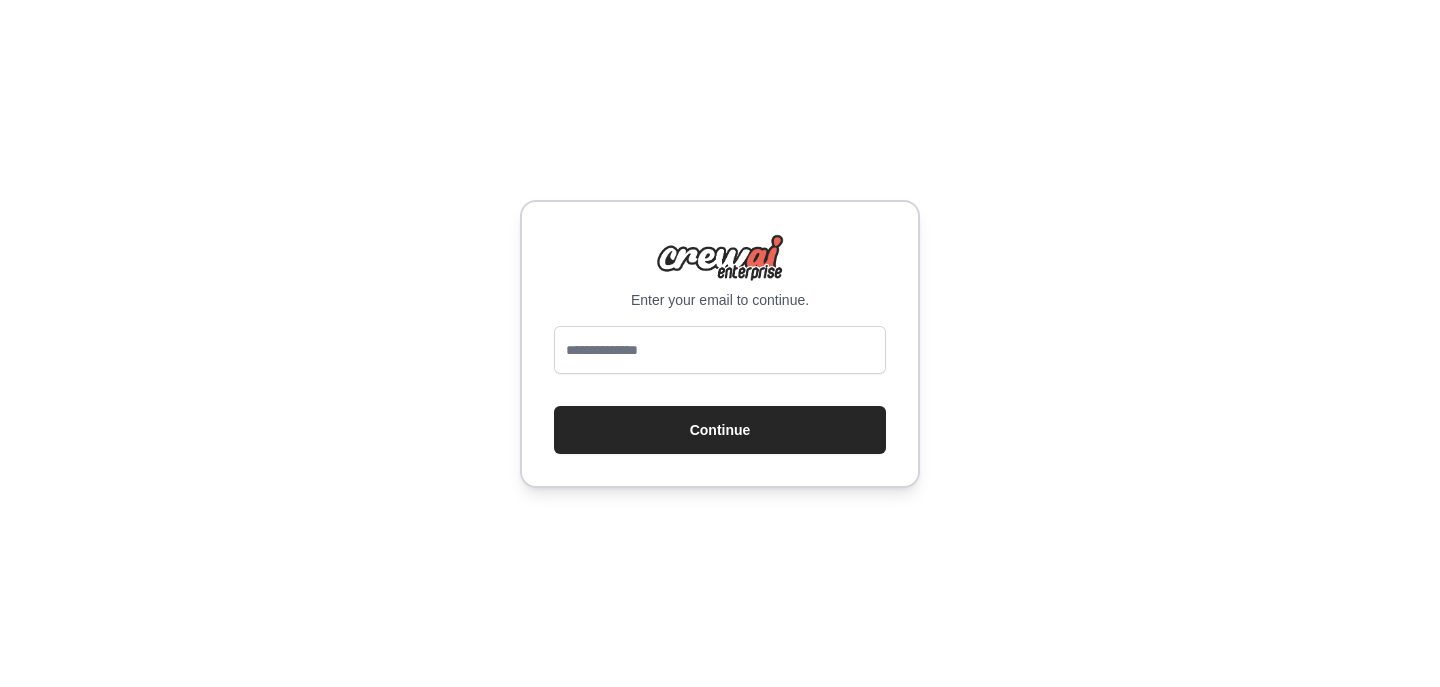 scroll, scrollTop: 0, scrollLeft: 0, axis: both 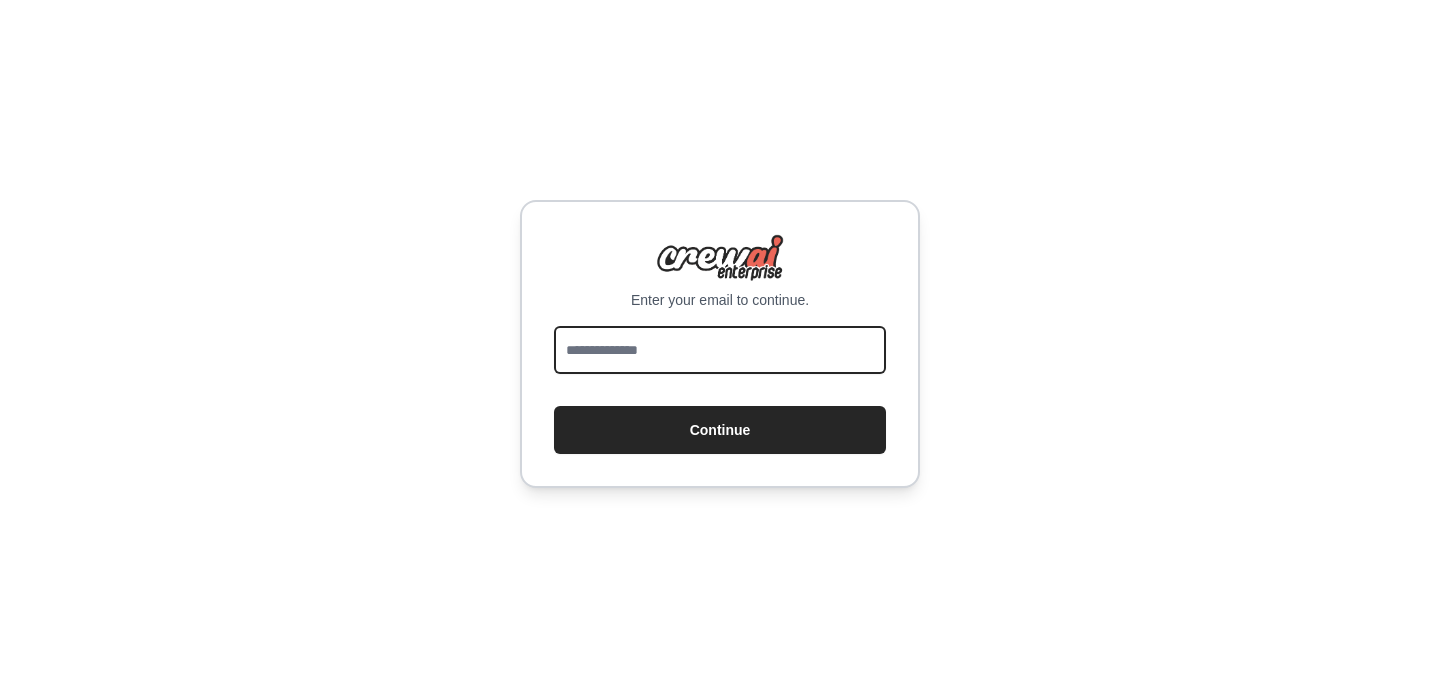 click at bounding box center [720, 350] 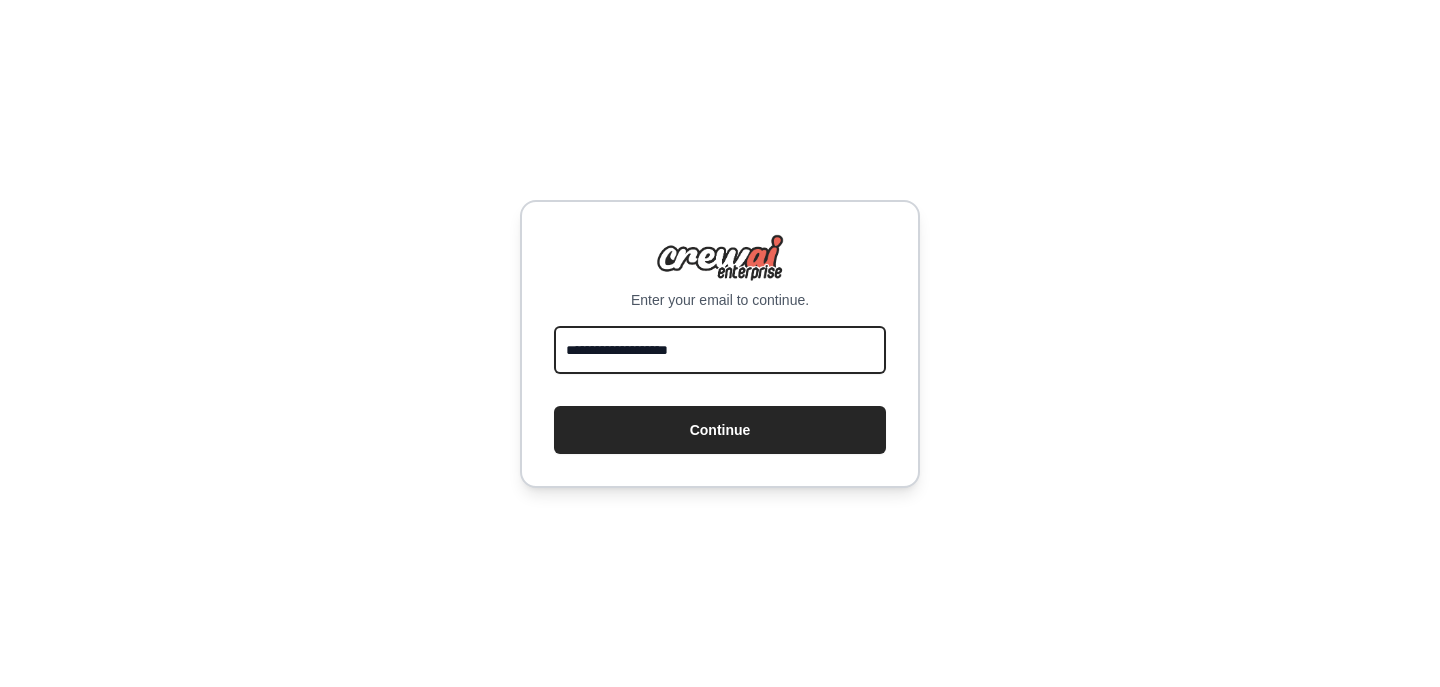 type on "**********" 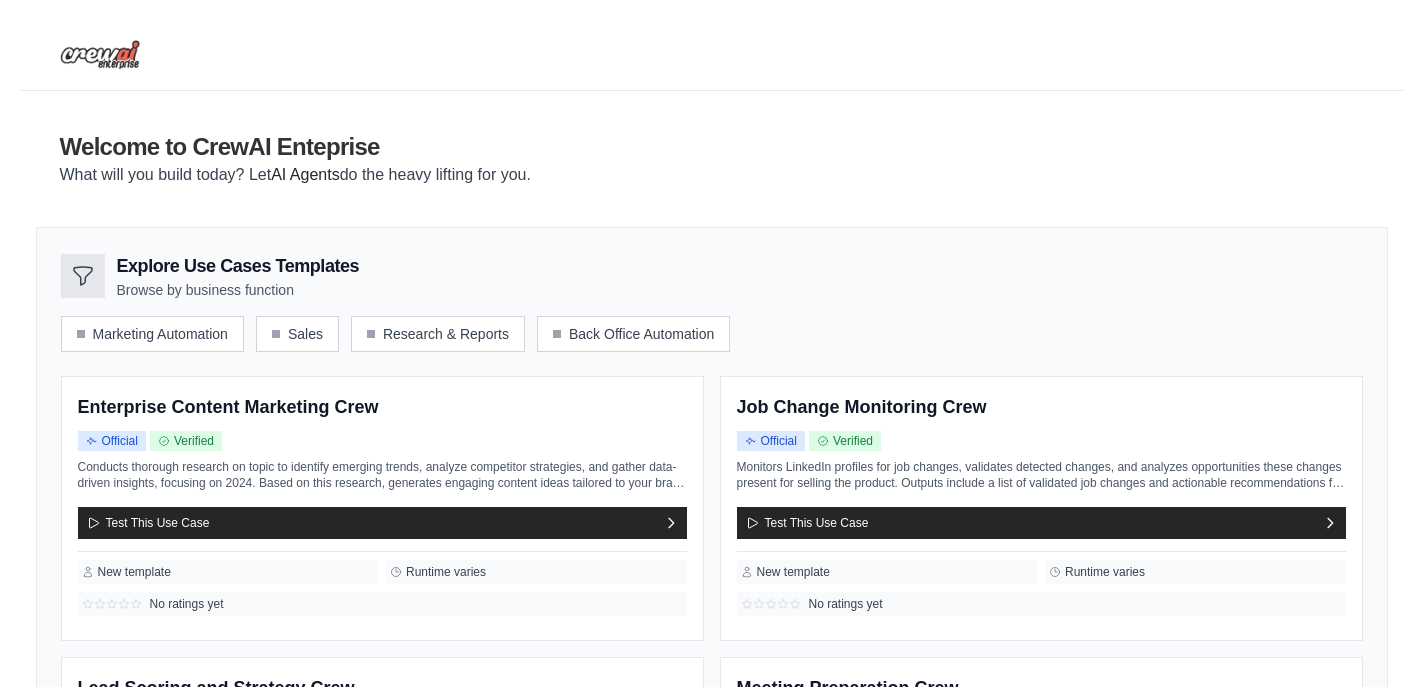 scroll, scrollTop: 0, scrollLeft: 0, axis: both 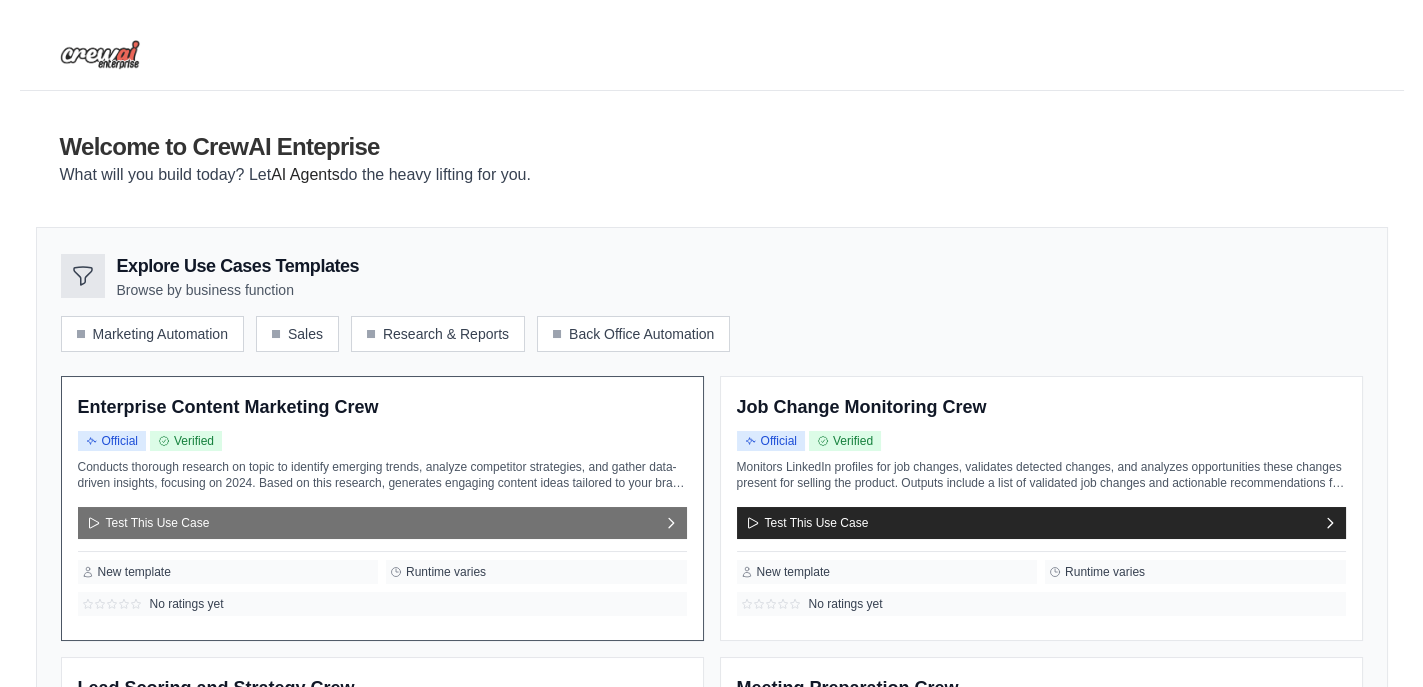 click on "Test This Use Case" at bounding box center [382, 523] 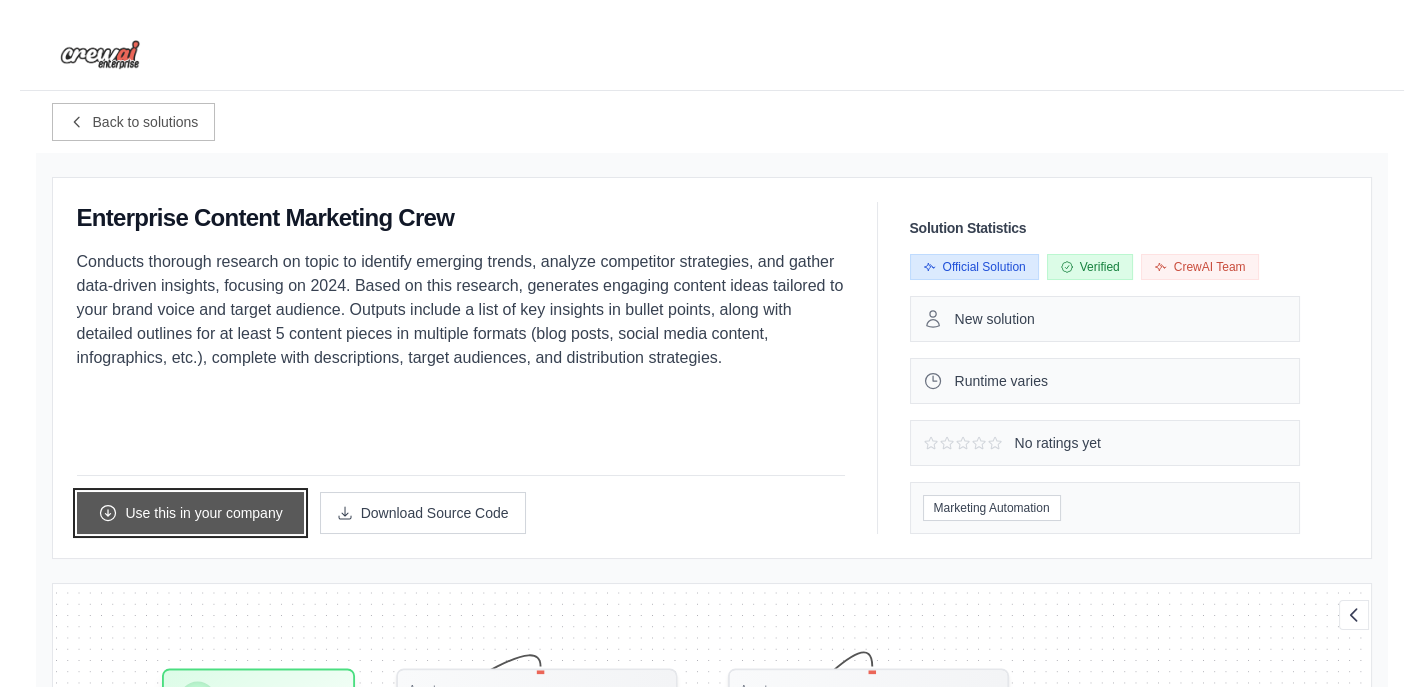 click on "Use this in your company" at bounding box center (190, 513) 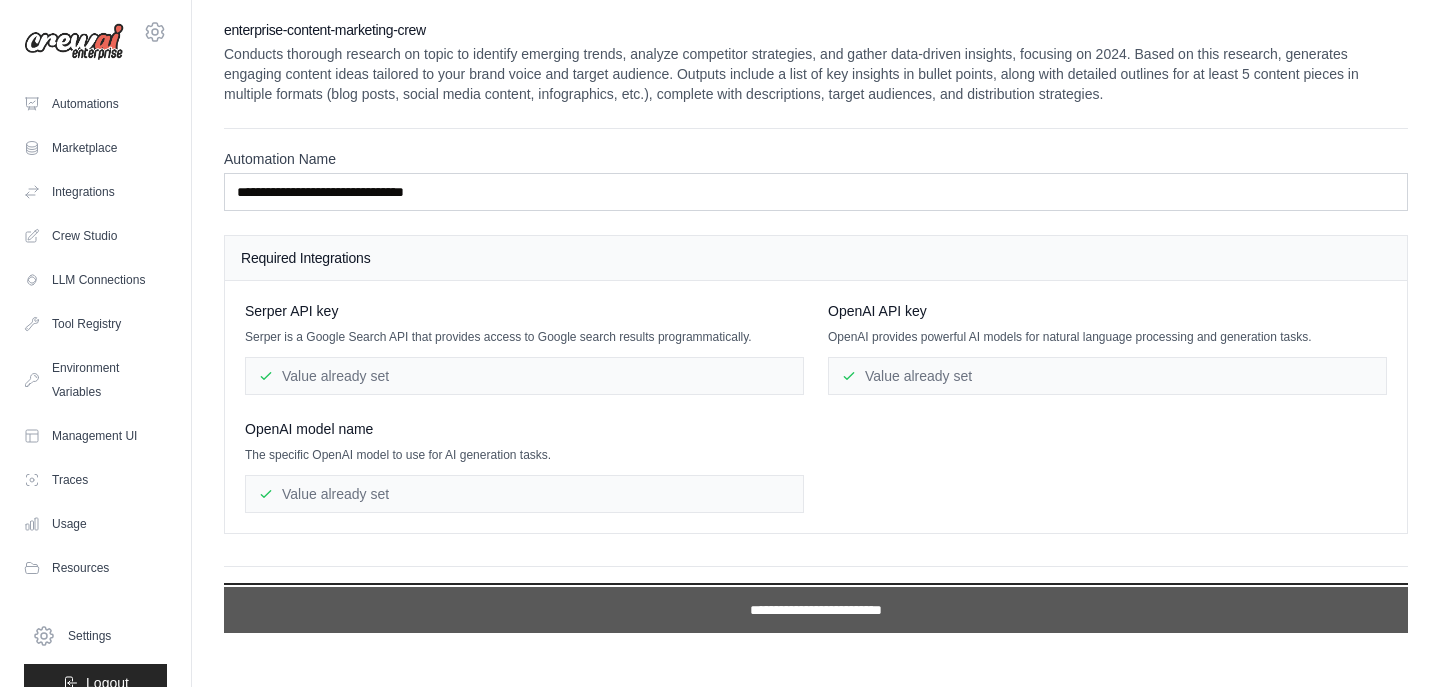 click on "**********" at bounding box center (816, 610) 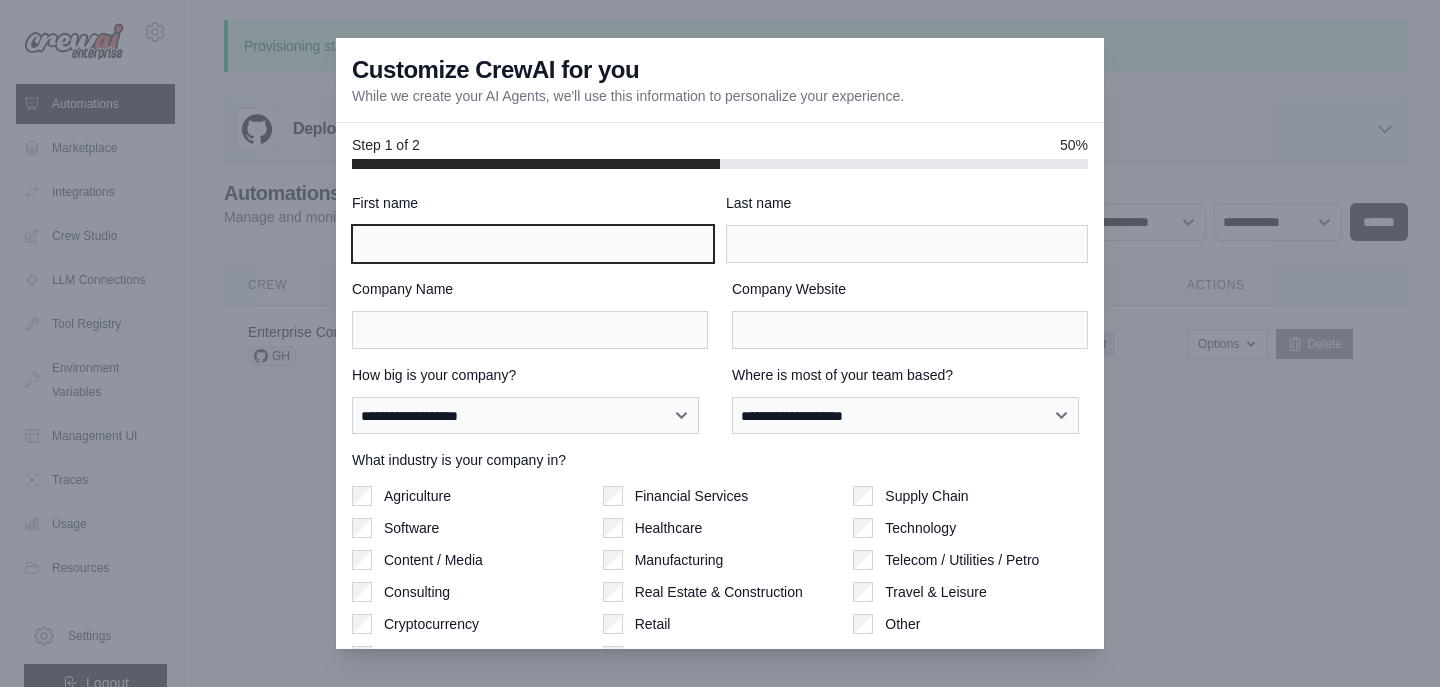 click on "First name" at bounding box center [533, 244] 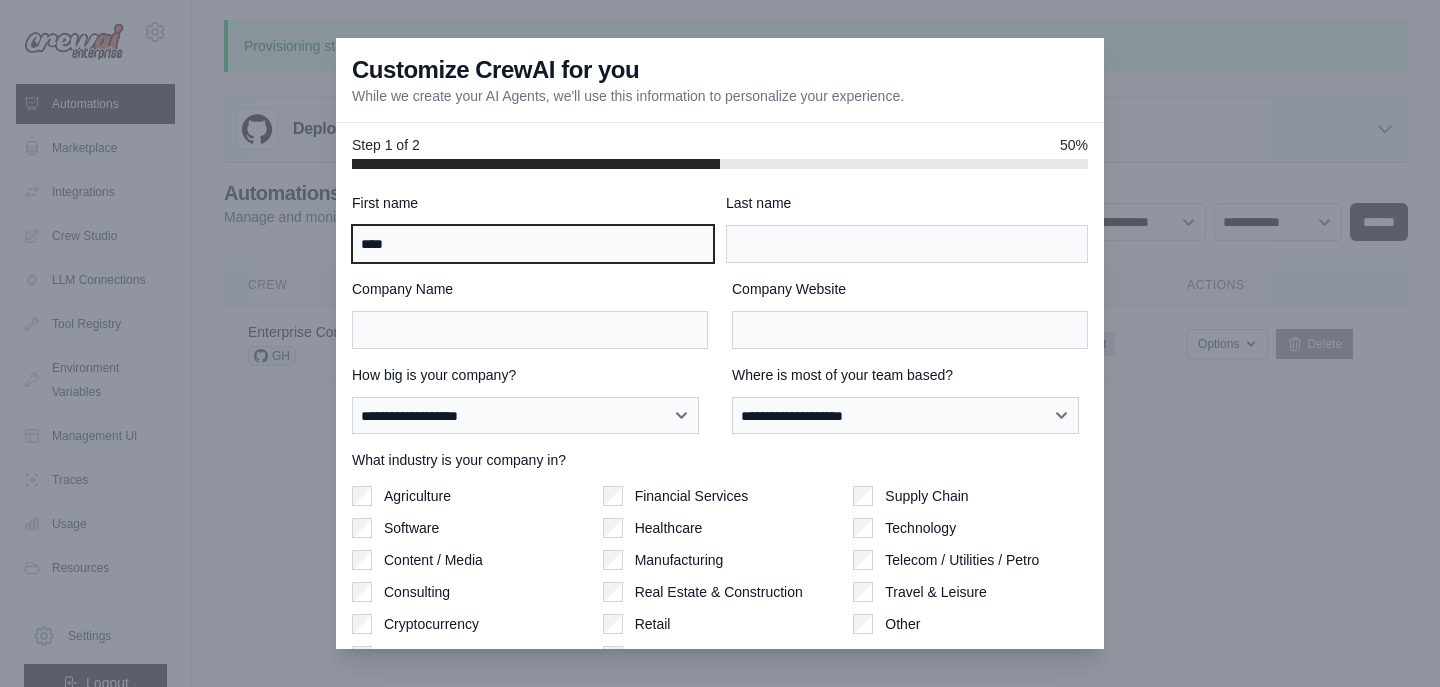 type on "****" 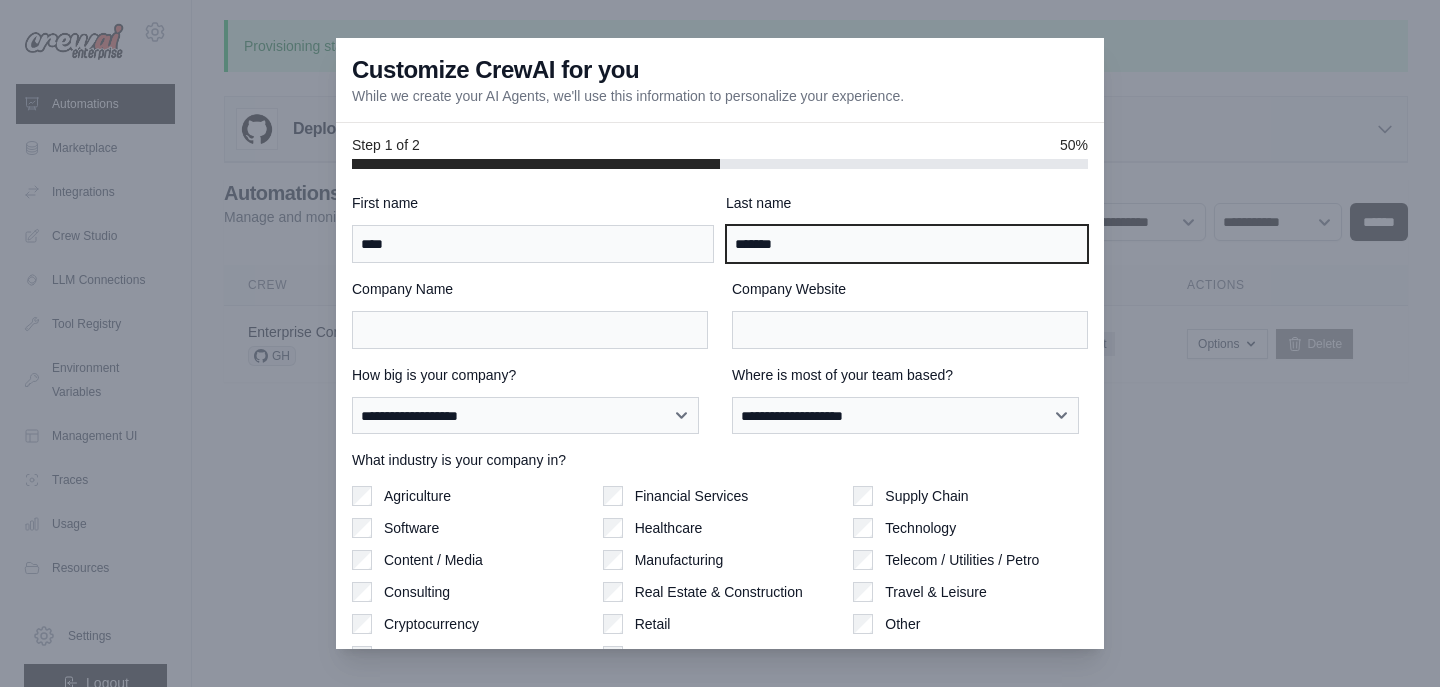 type on "*******" 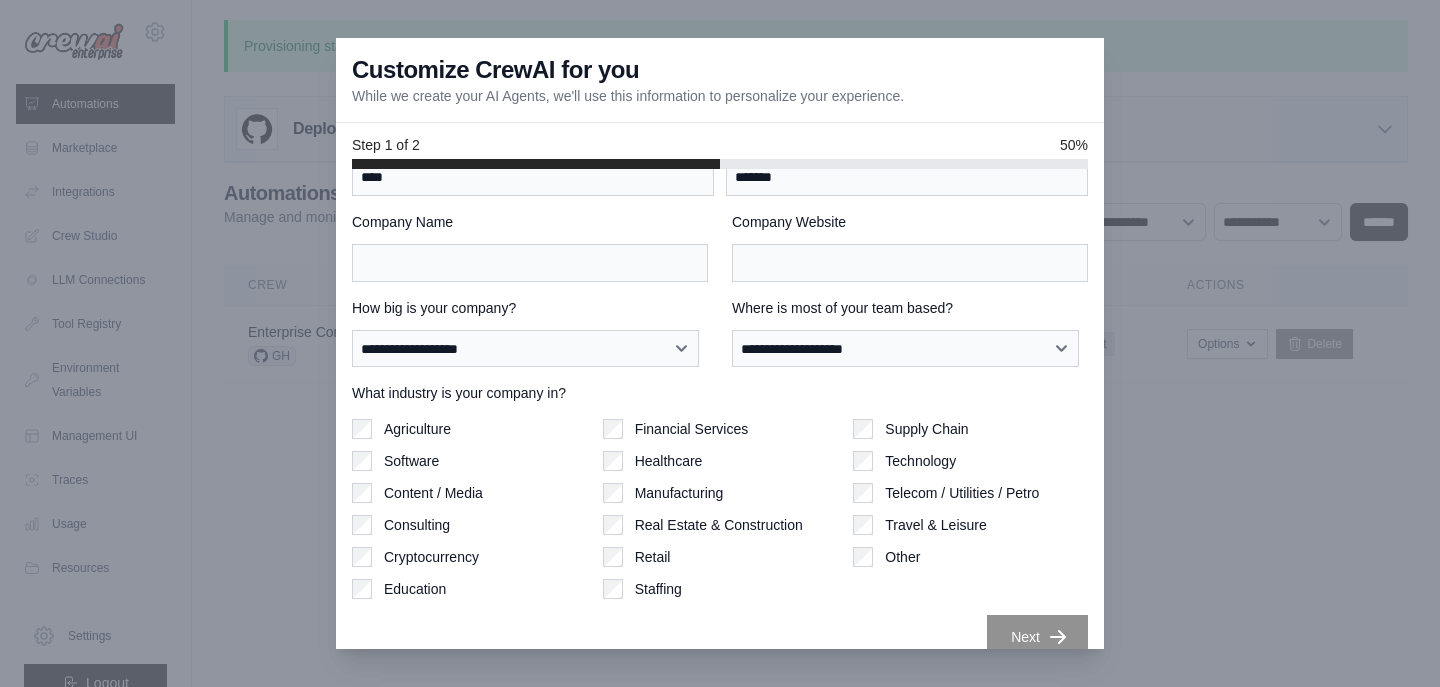 scroll, scrollTop: 93, scrollLeft: 0, axis: vertical 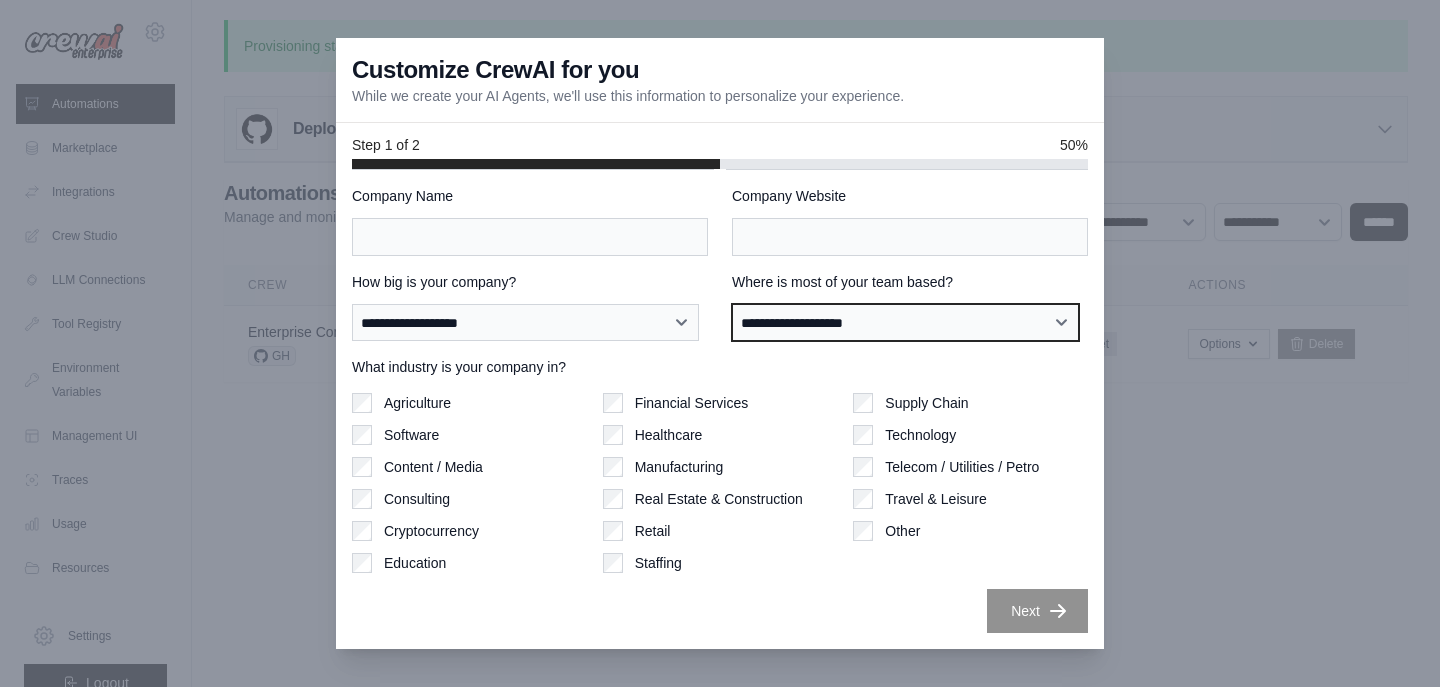 select on "******" 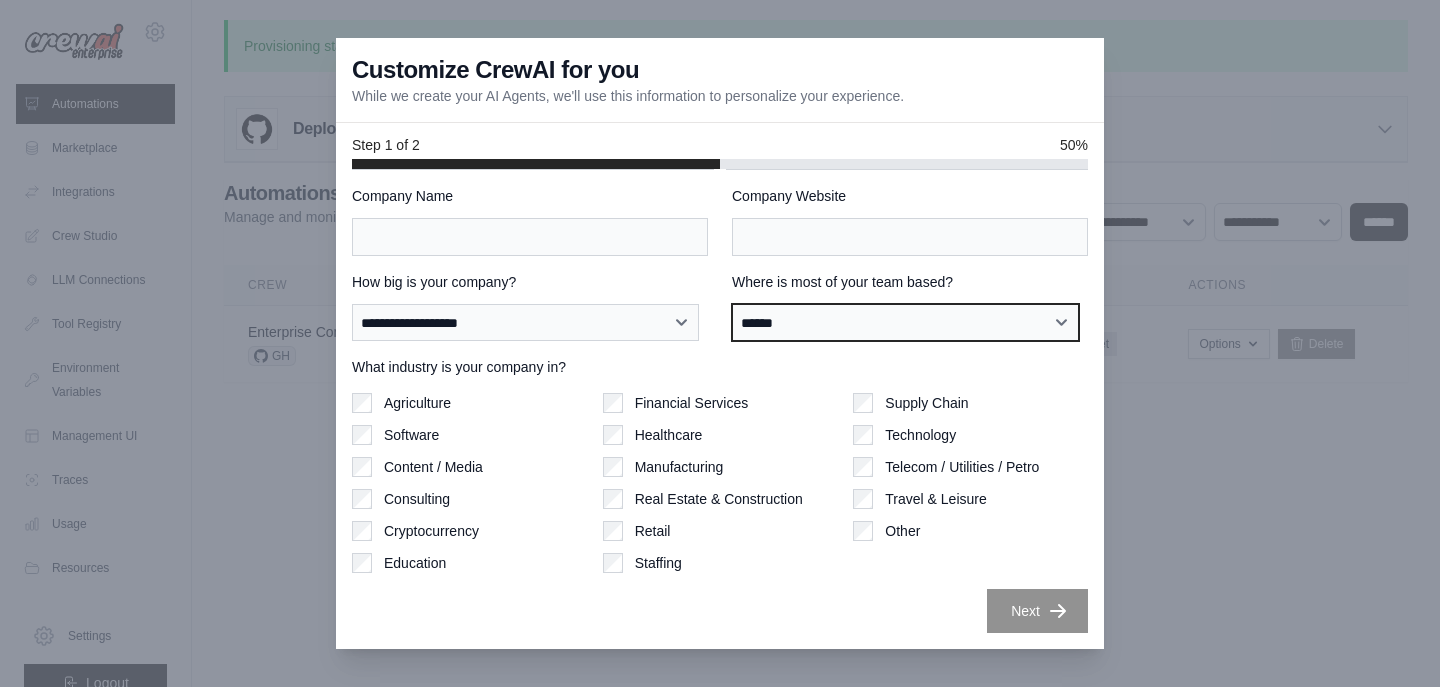 click on "******" at bounding box center (0, 0) 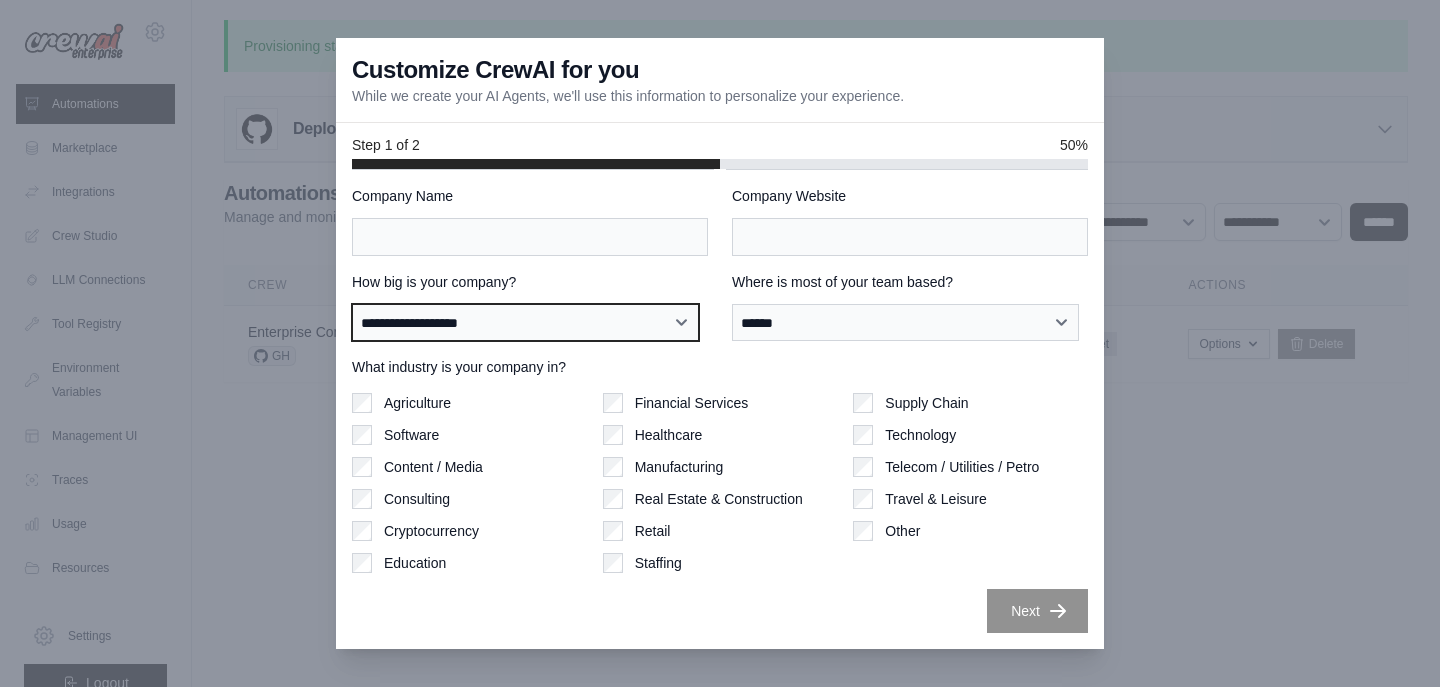 select on "**********" 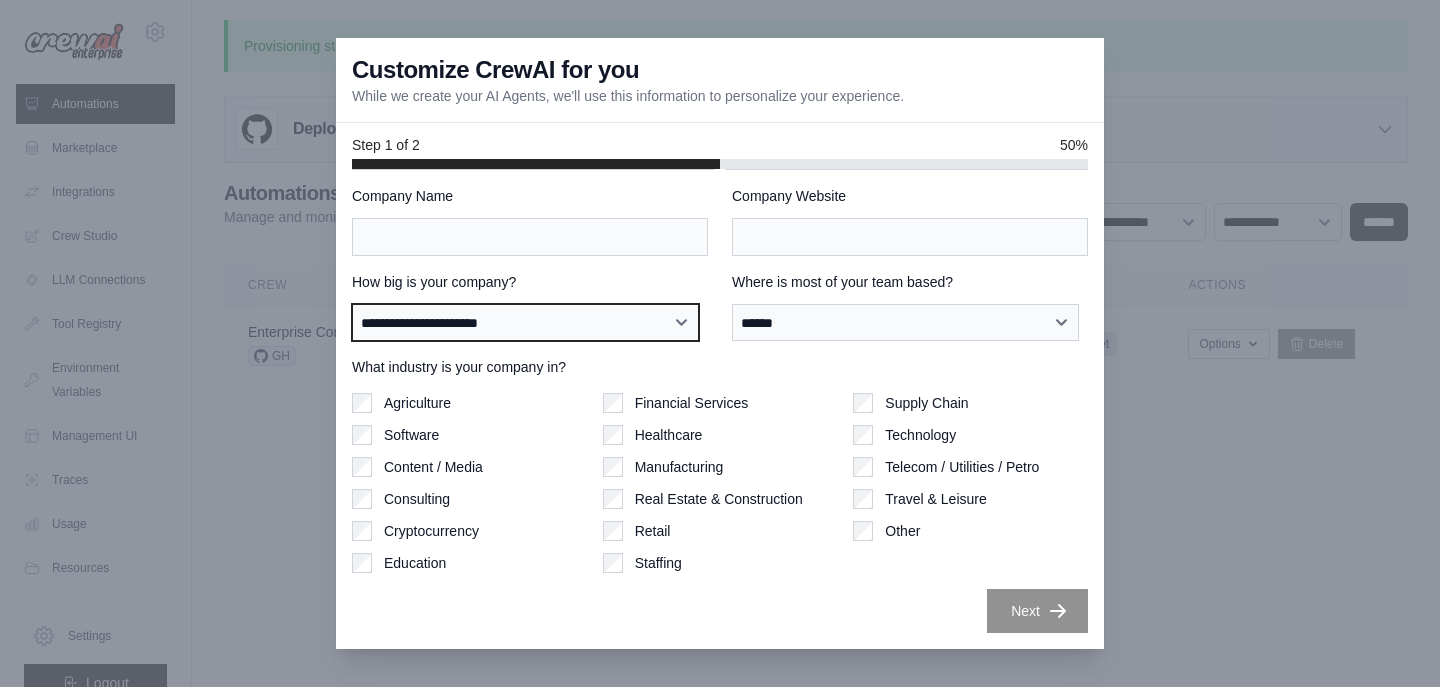 click on "**********" at bounding box center [0, 0] 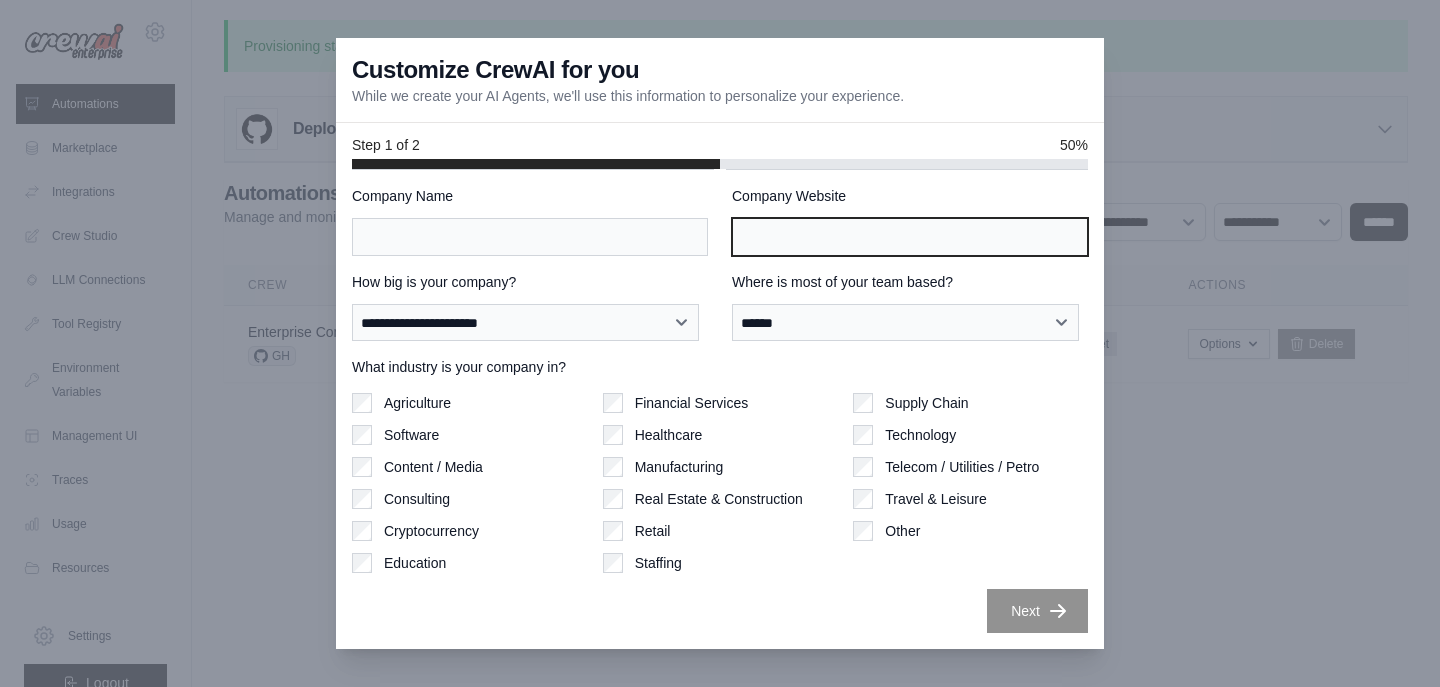 click on "Company Website" at bounding box center [910, 237] 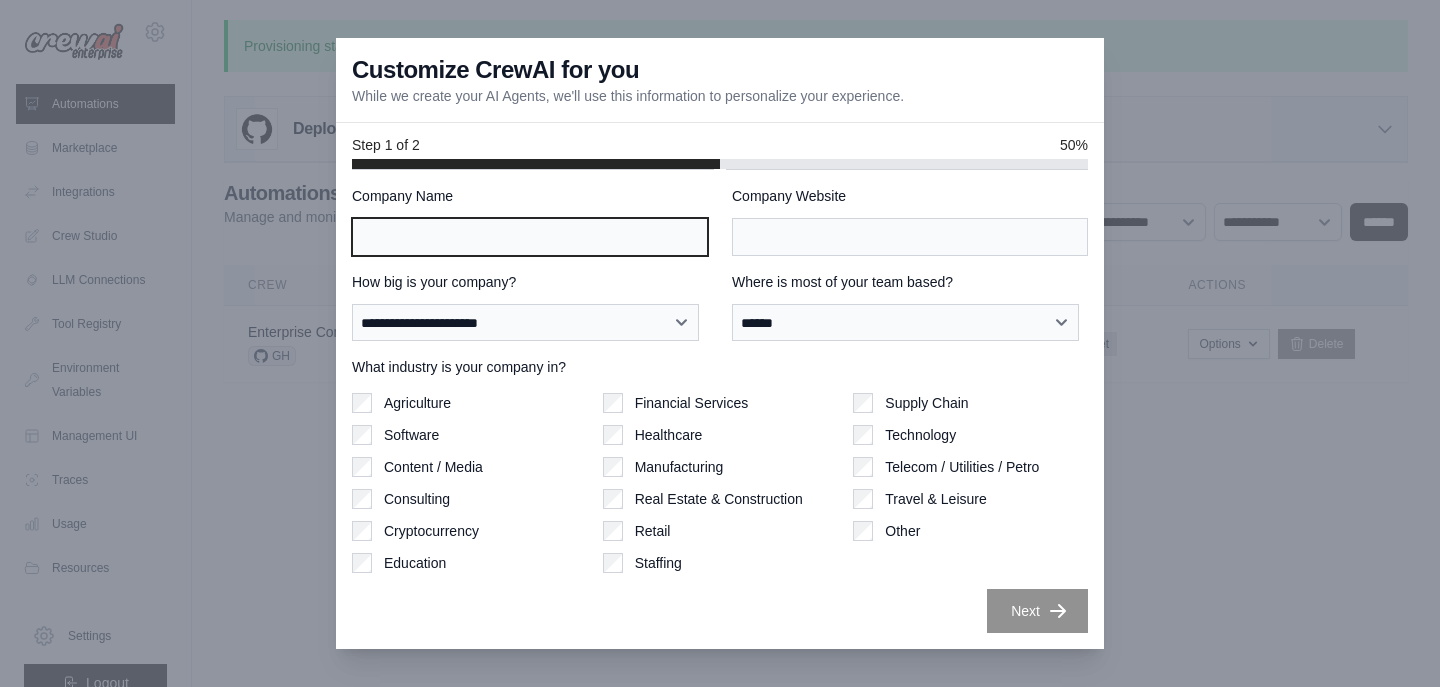 click on "Company Name" at bounding box center [530, 237] 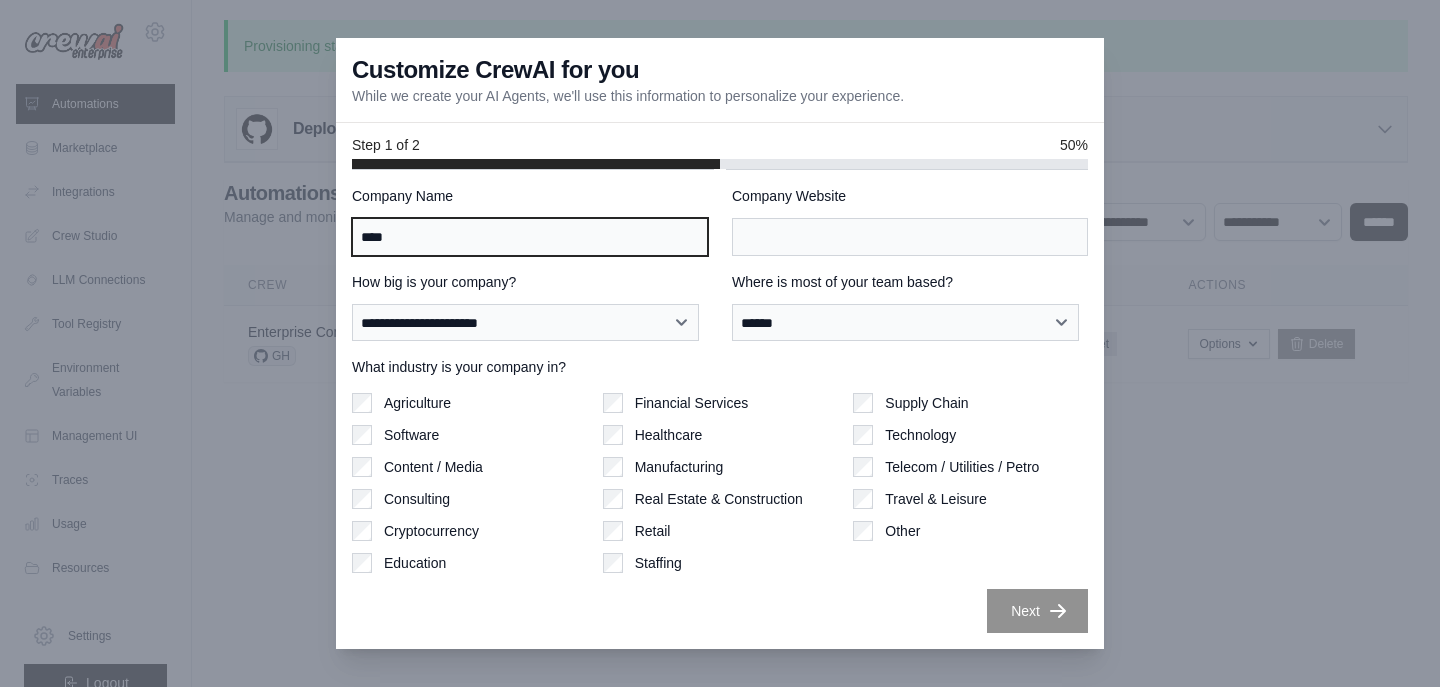 type on "****" 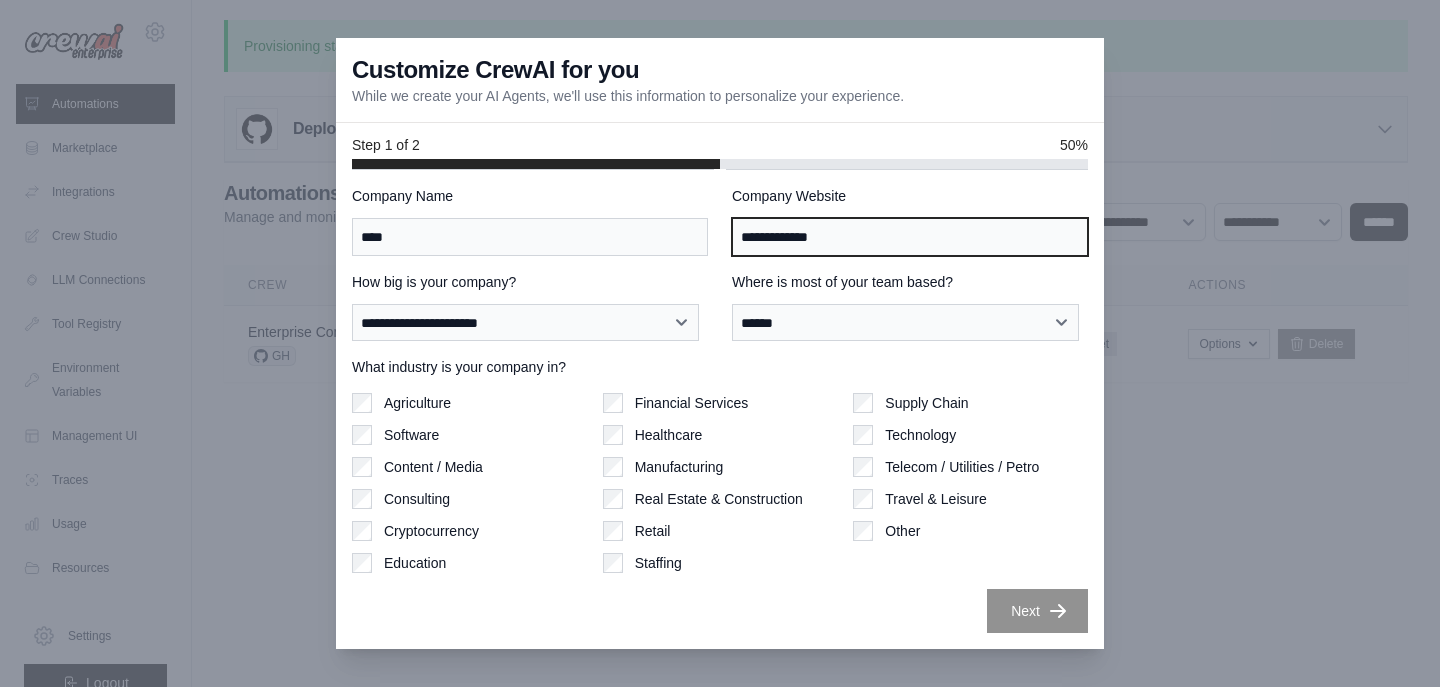 type on "**********" 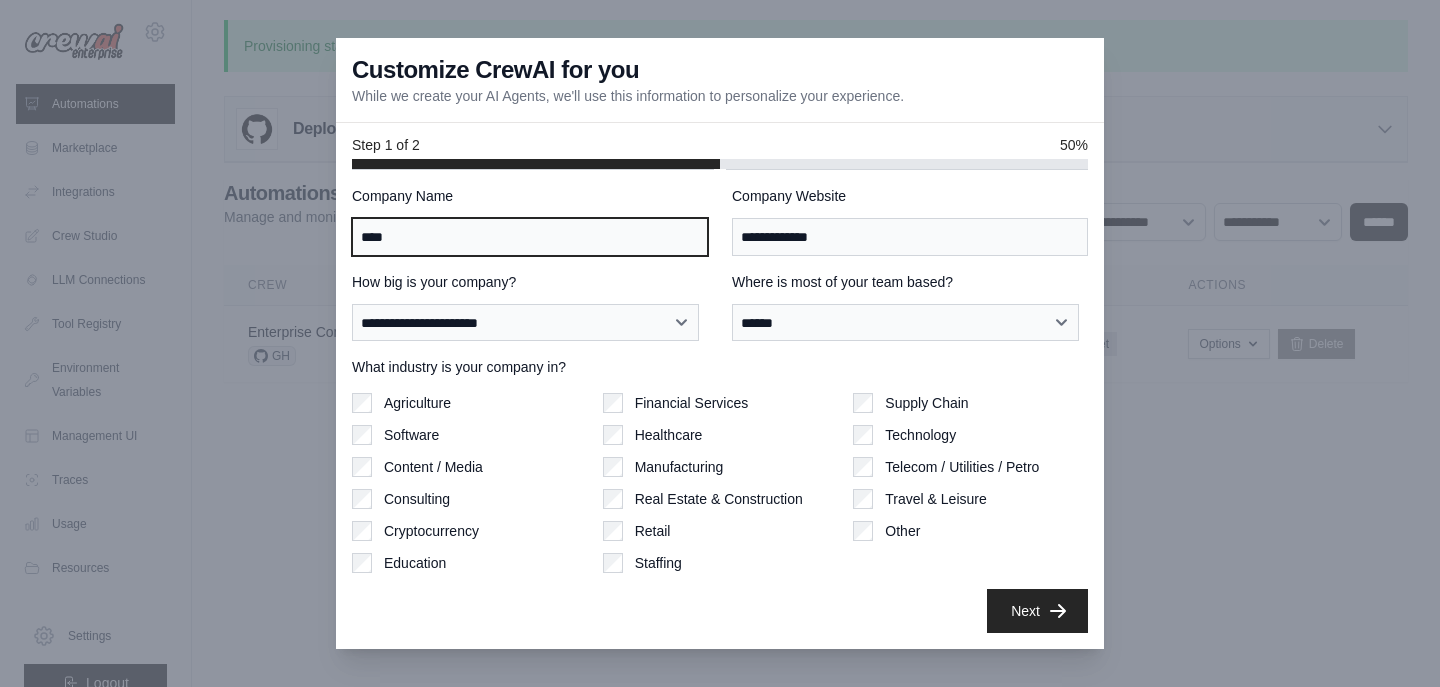 click on "****" at bounding box center (530, 237) 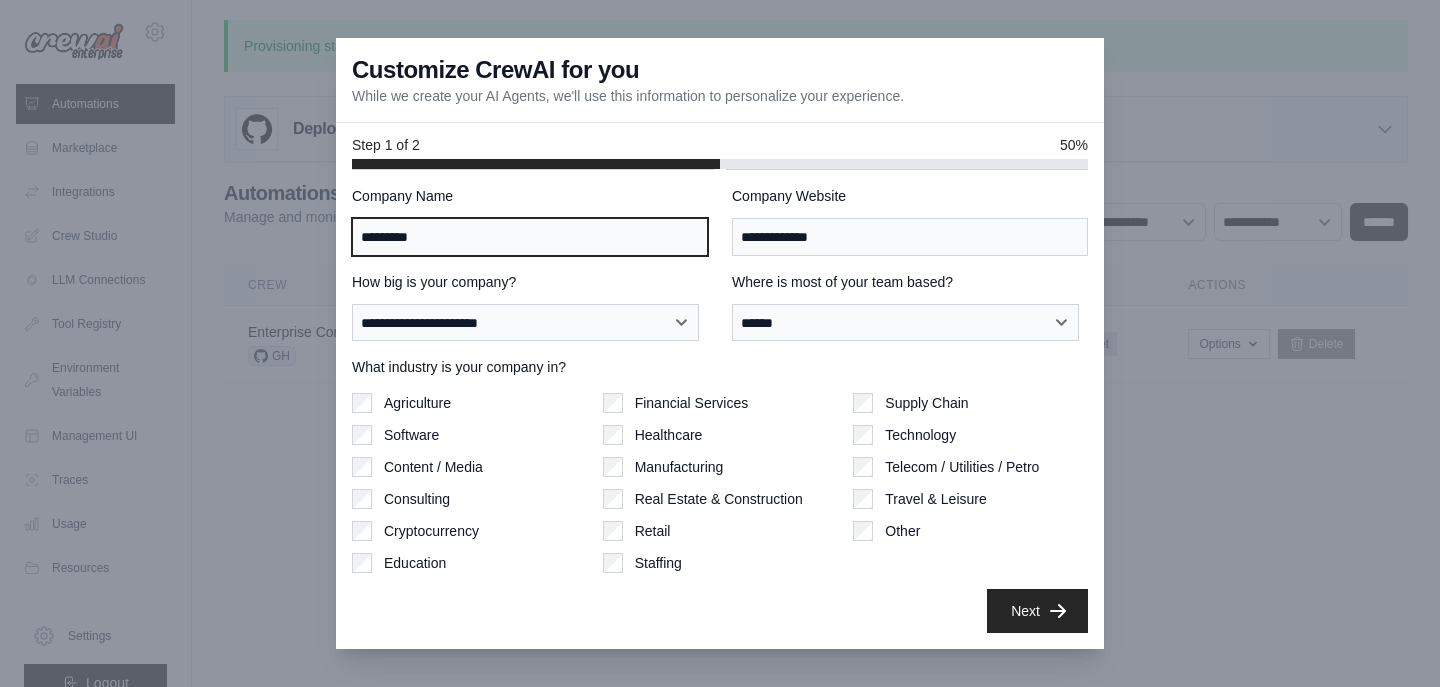 type on "*********" 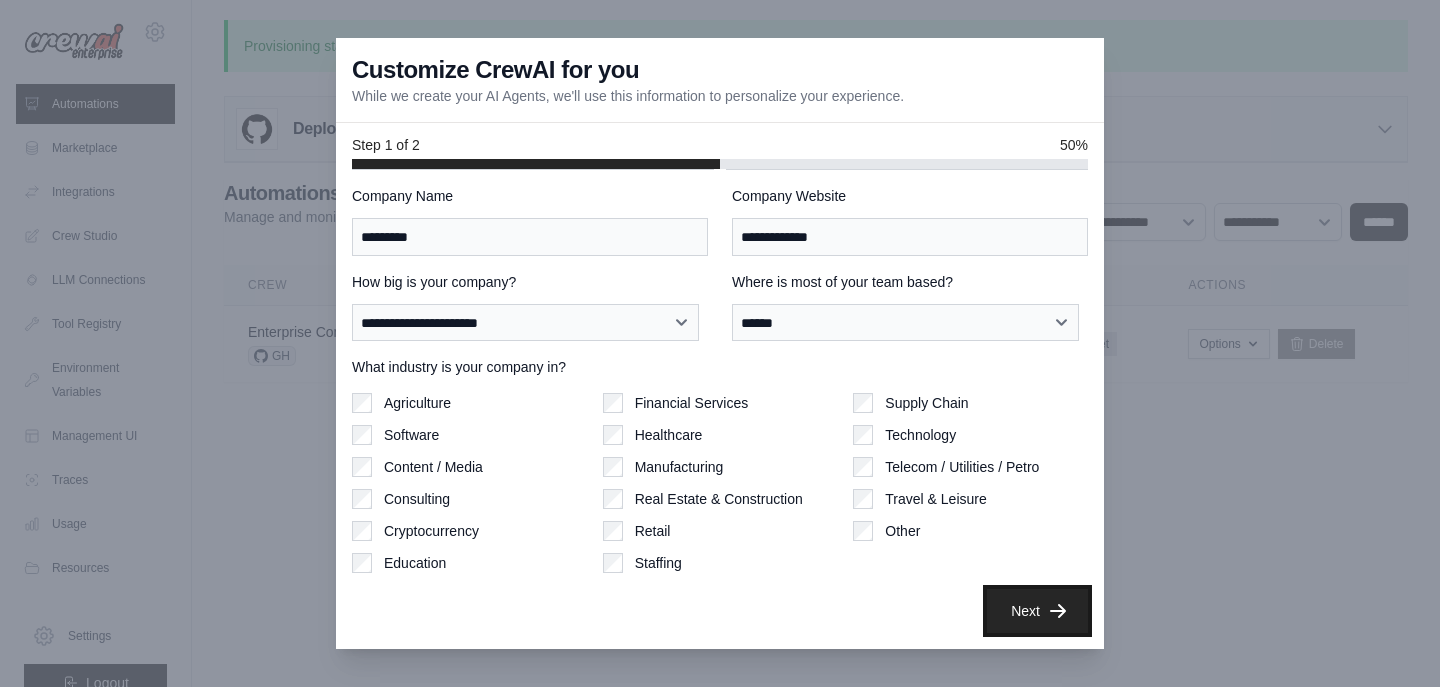 click on "Next" at bounding box center (1037, 611) 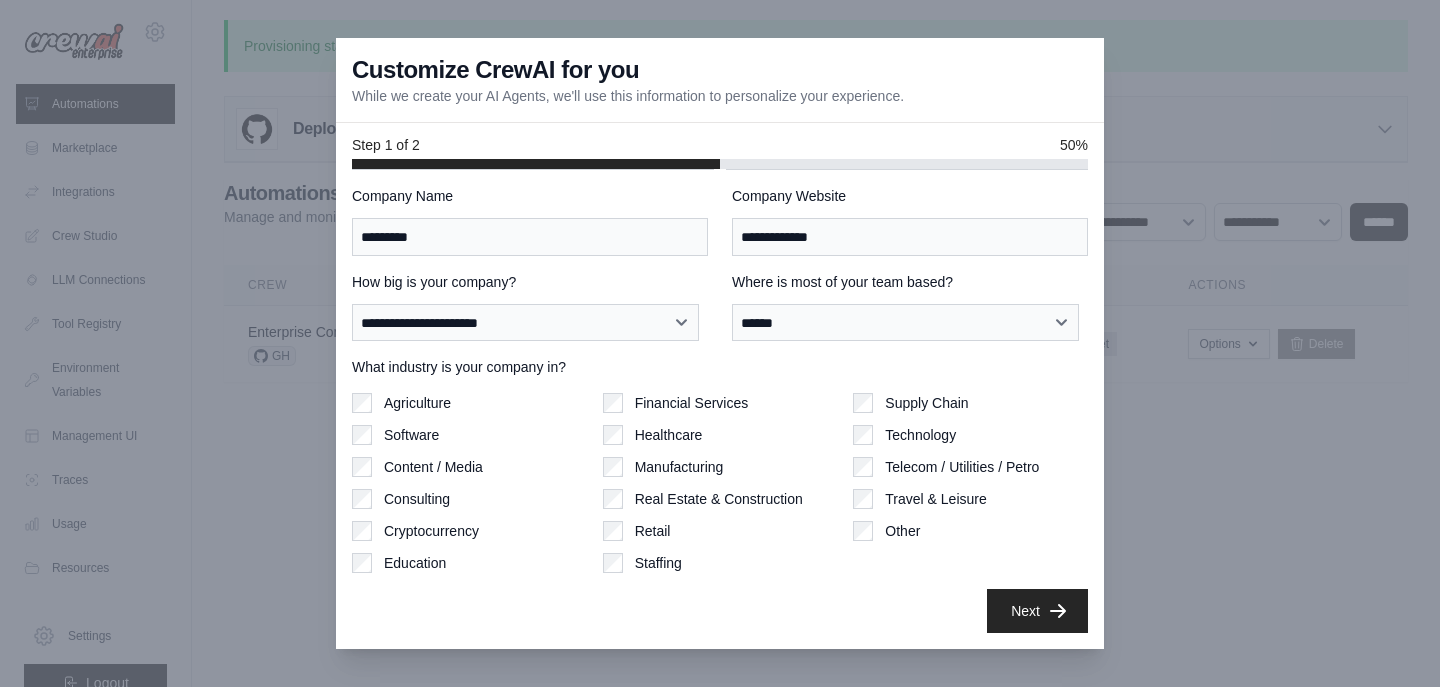scroll, scrollTop: 1, scrollLeft: 0, axis: vertical 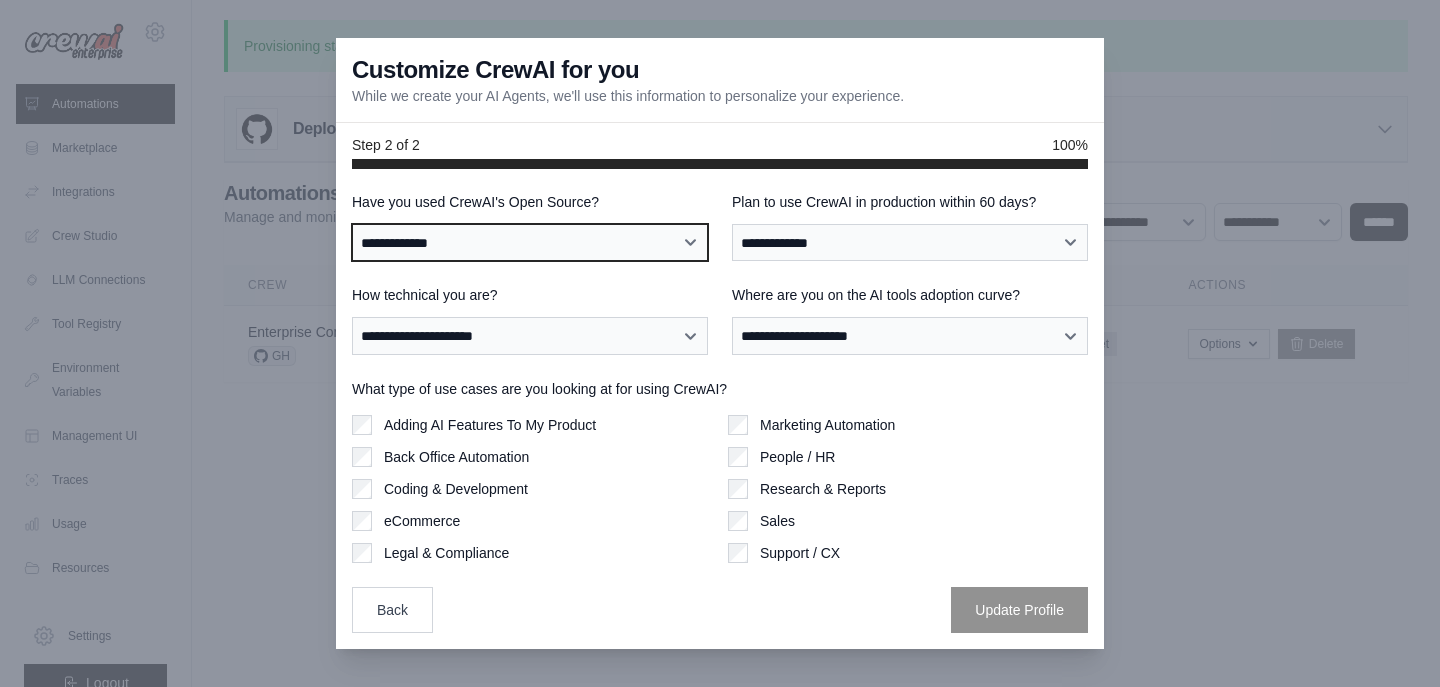 click on "**********" at bounding box center (530, 243) 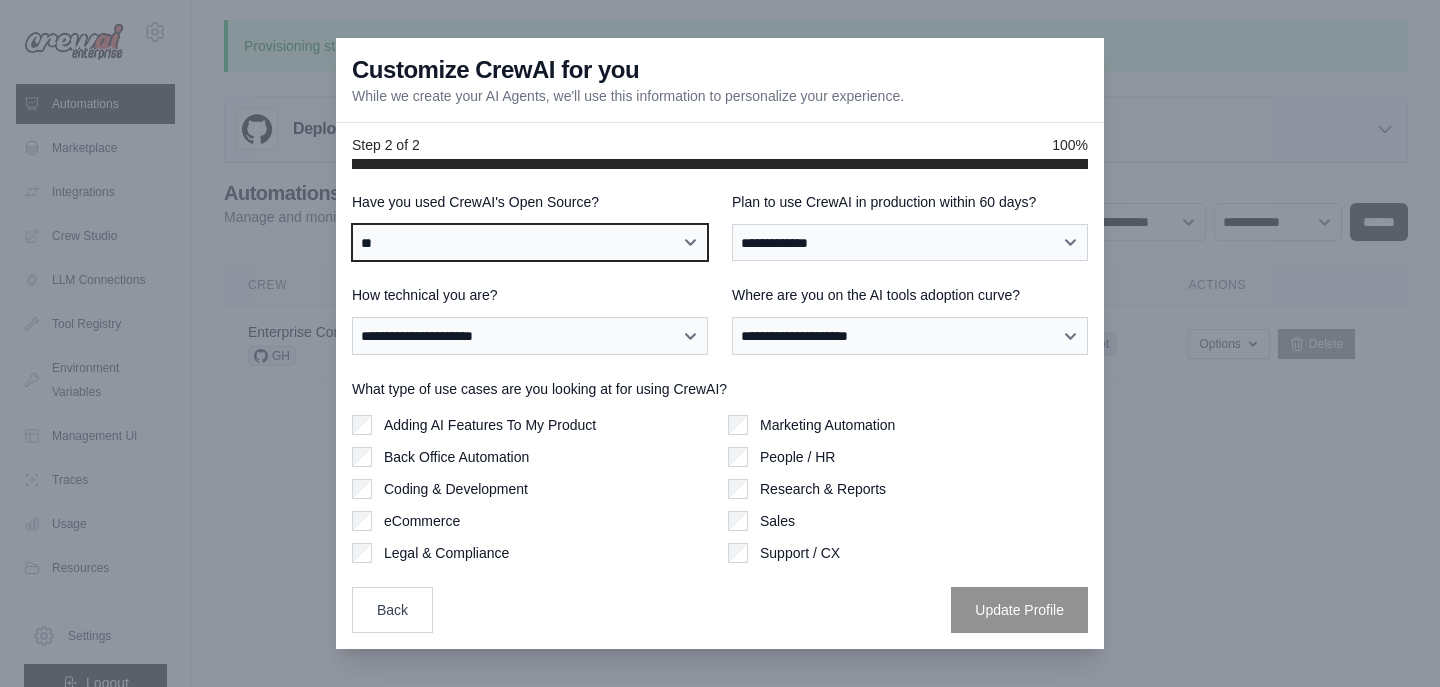 click on "**" at bounding box center (0, 0) 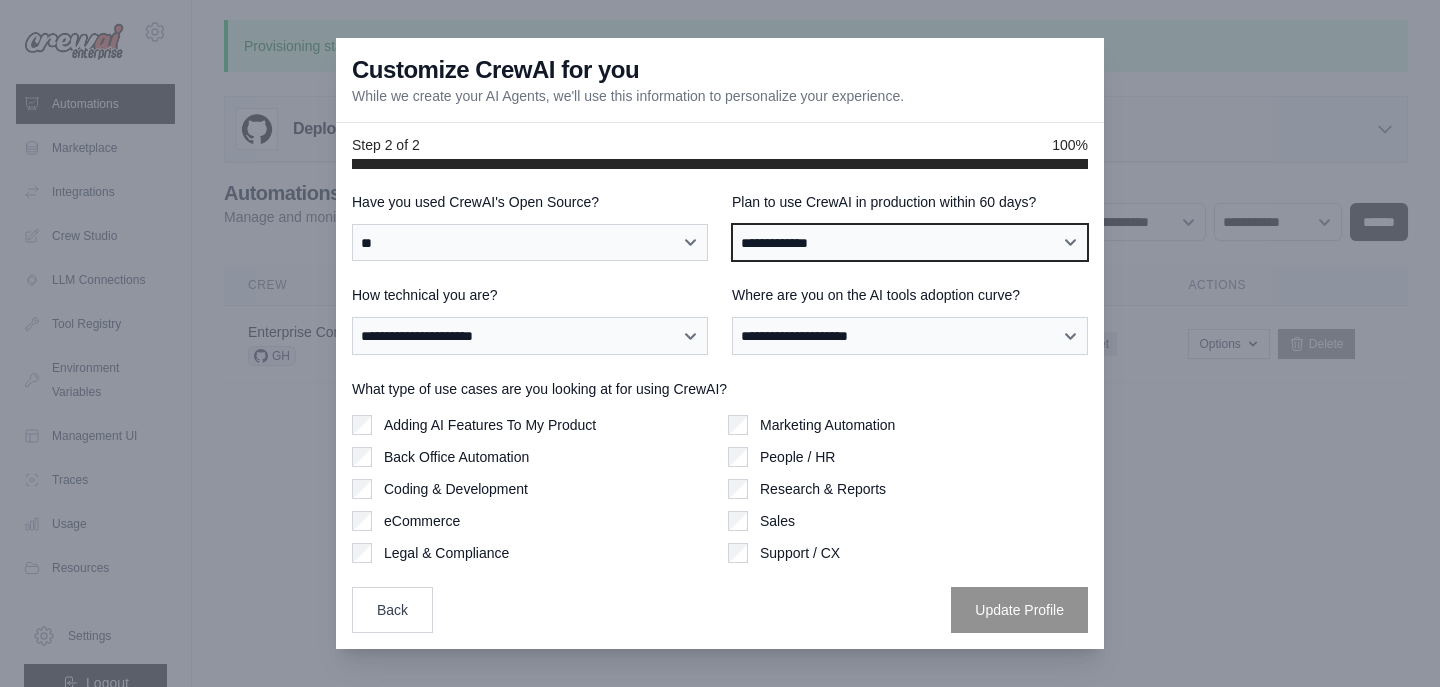 click on "**********" at bounding box center (910, 243) 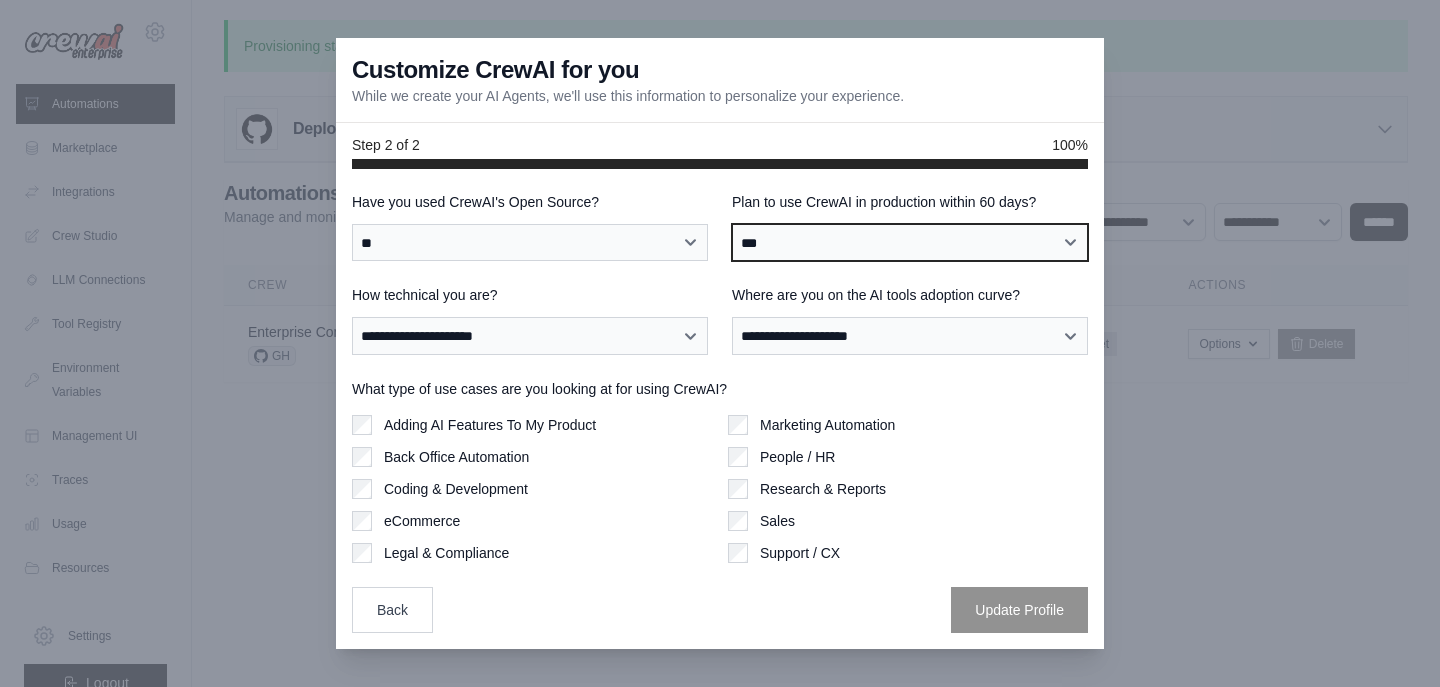 click on "***" at bounding box center (0, 0) 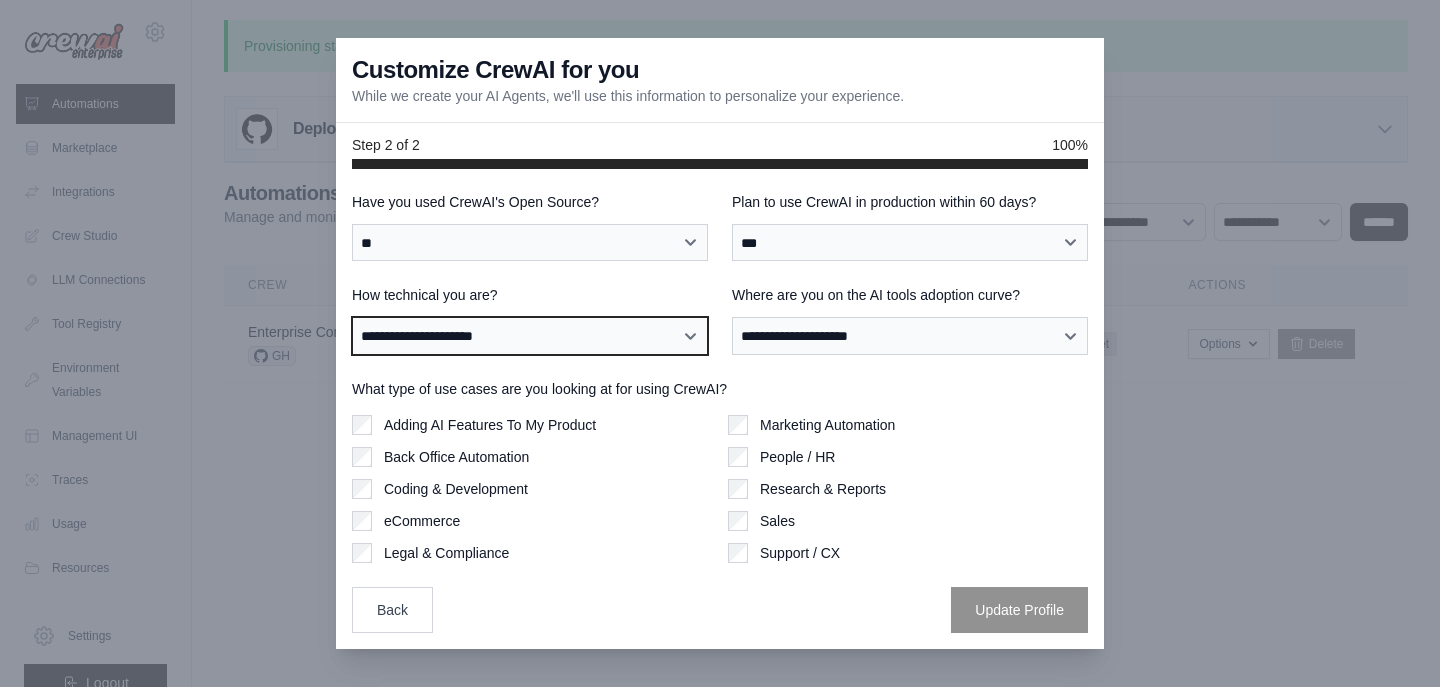select on "**********" 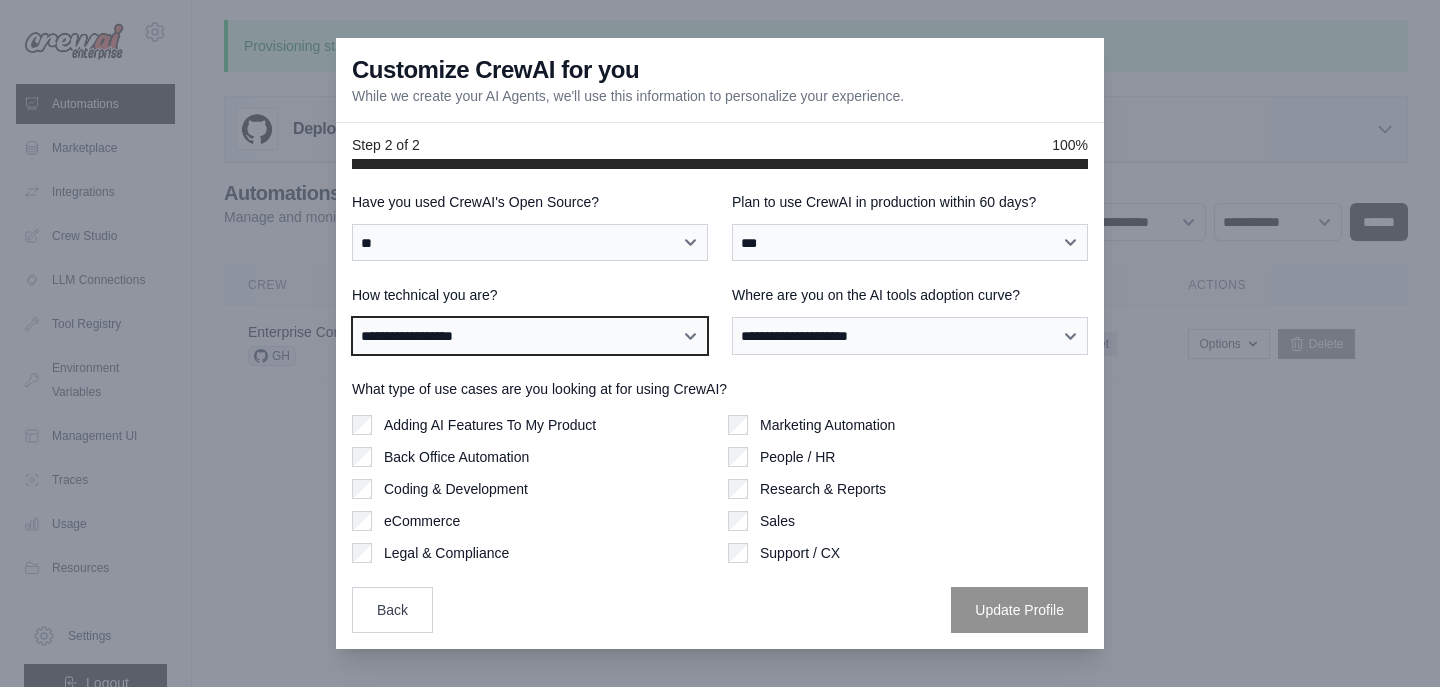 click on "**********" at bounding box center [0, 0] 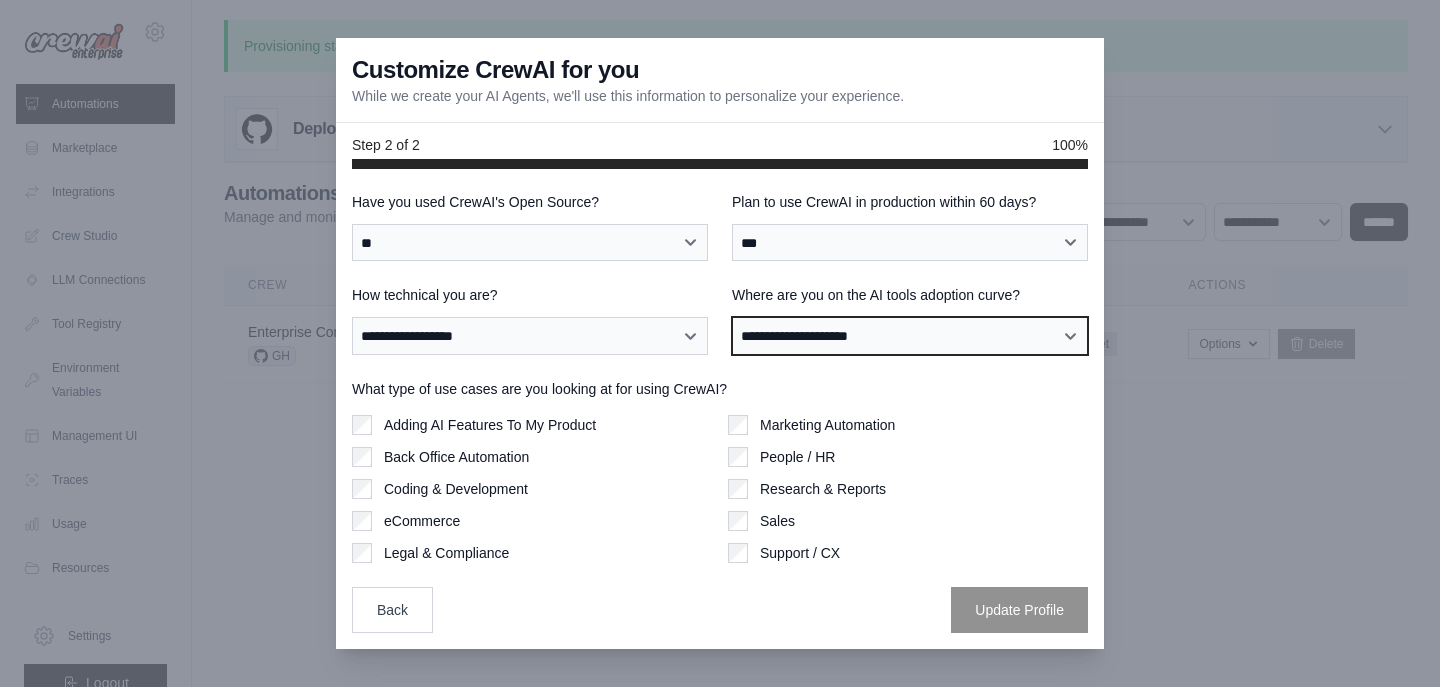 select on "**********" 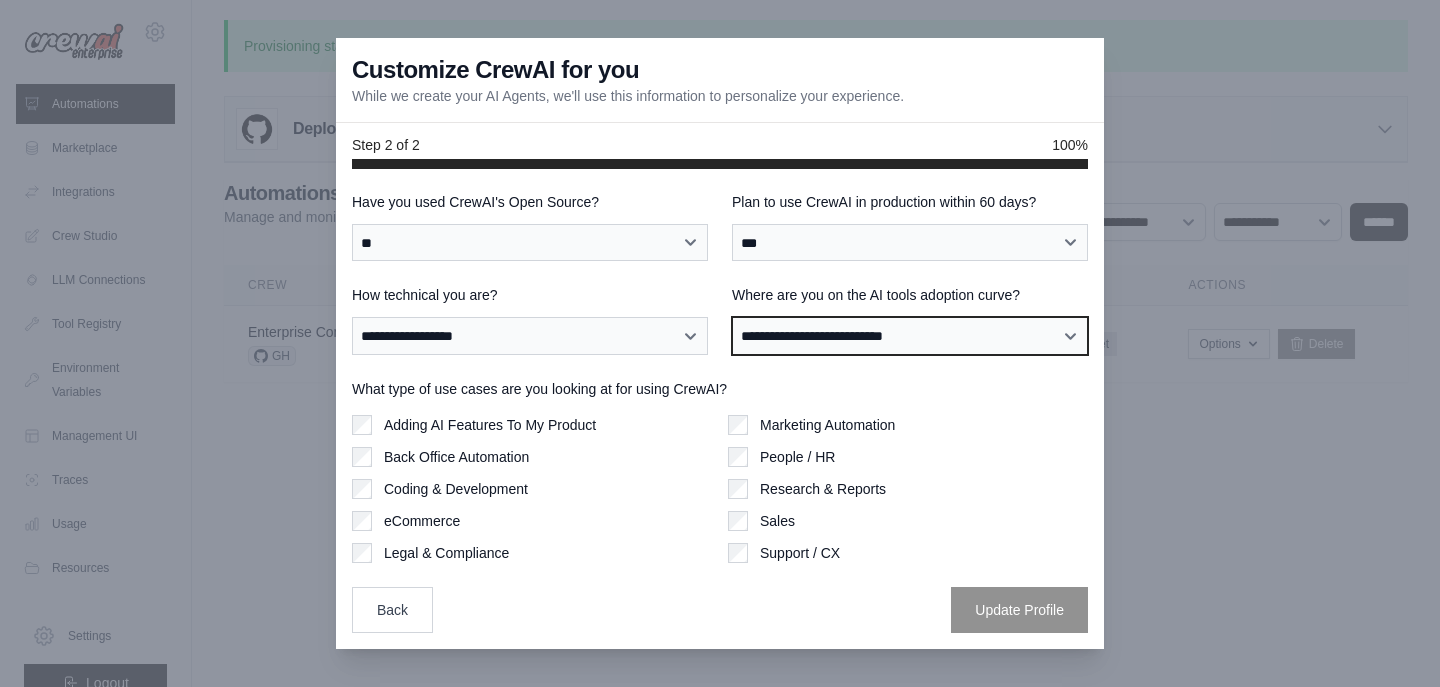 click on "**********" at bounding box center (0, 0) 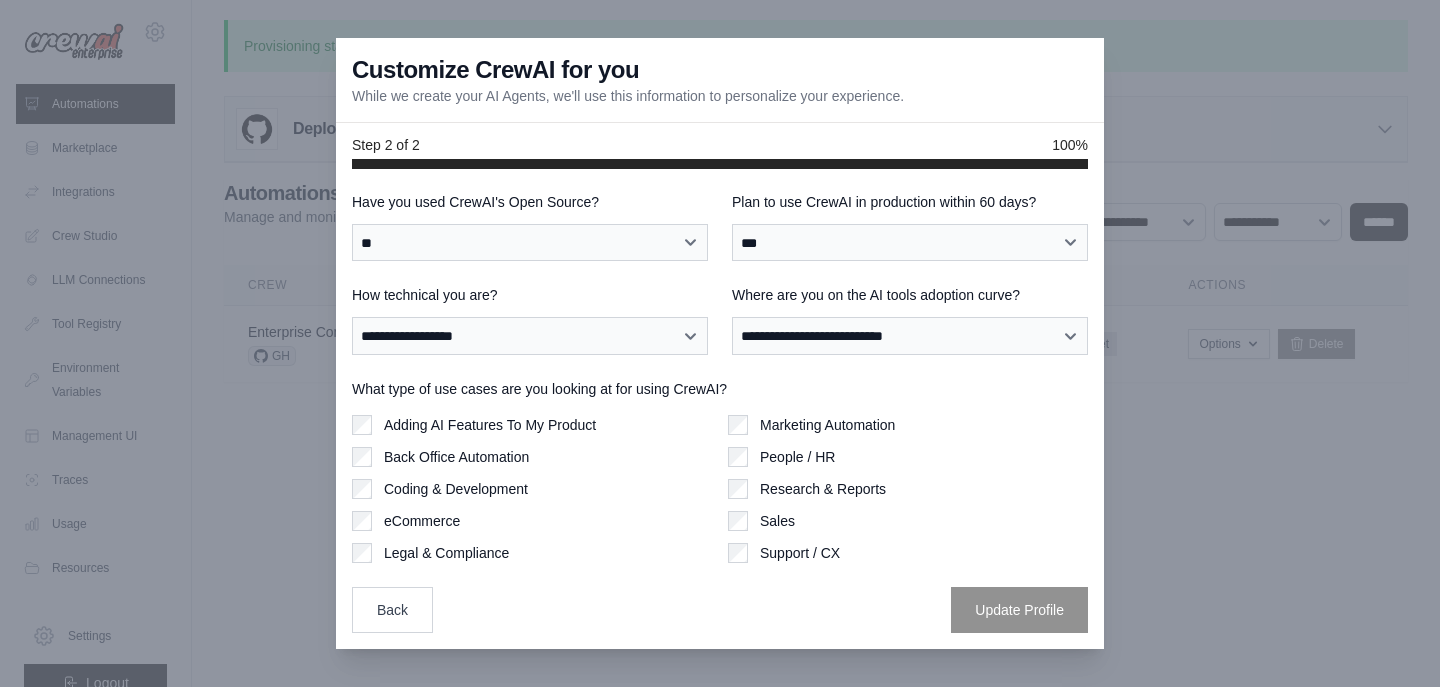 click on "Back Office Automation" at bounding box center (456, 457) 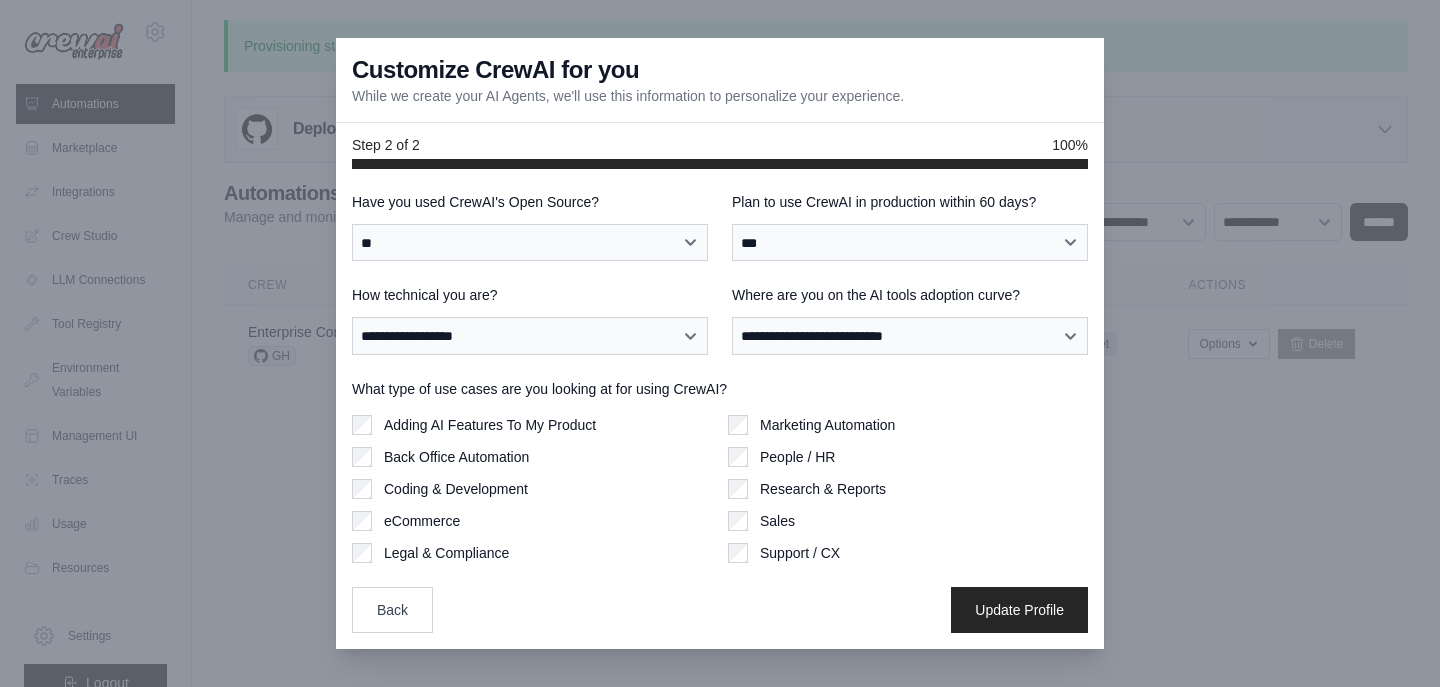 click on "Adding AI Features To My Product
Back Office Automation
Coding & Development
eCommerce
Legal & Compliance" at bounding box center (532, 489) 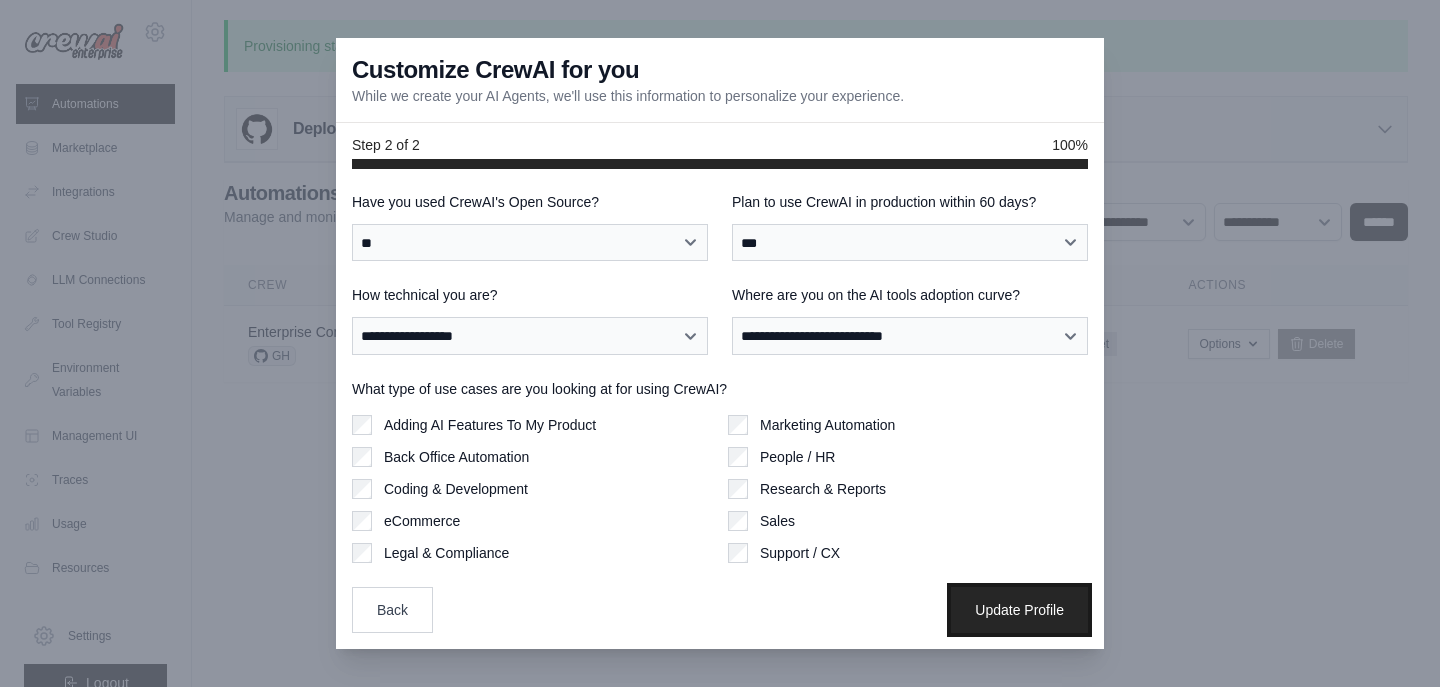 click on "Update Profile" at bounding box center [1019, 610] 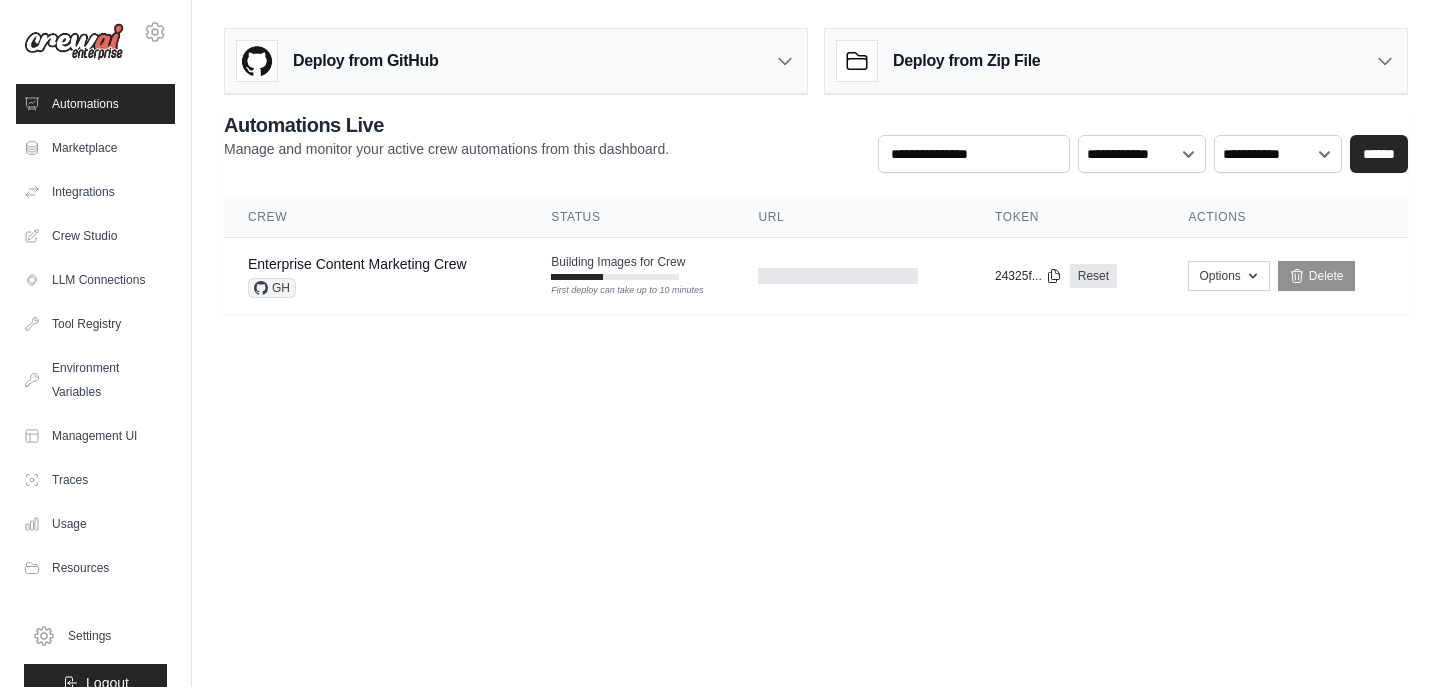 scroll, scrollTop: 0, scrollLeft: 0, axis: both 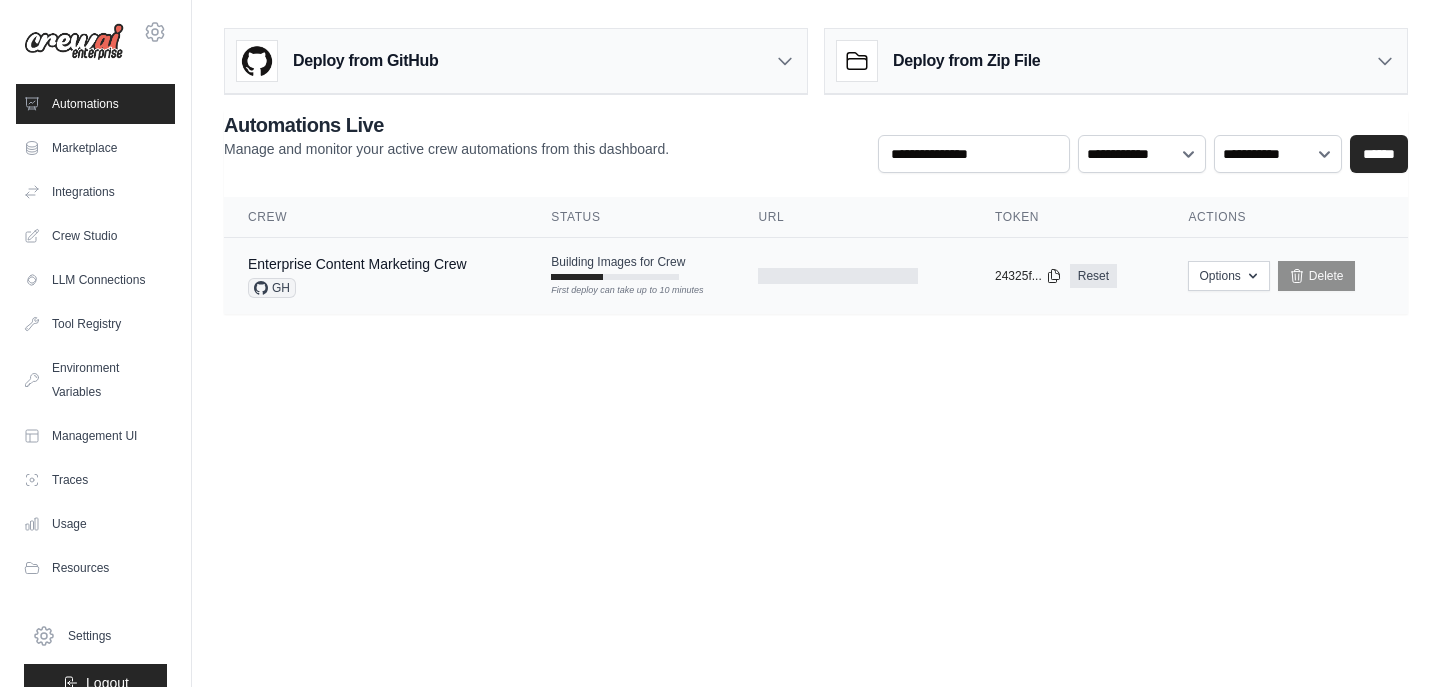 click at bounding box center [852, 276] 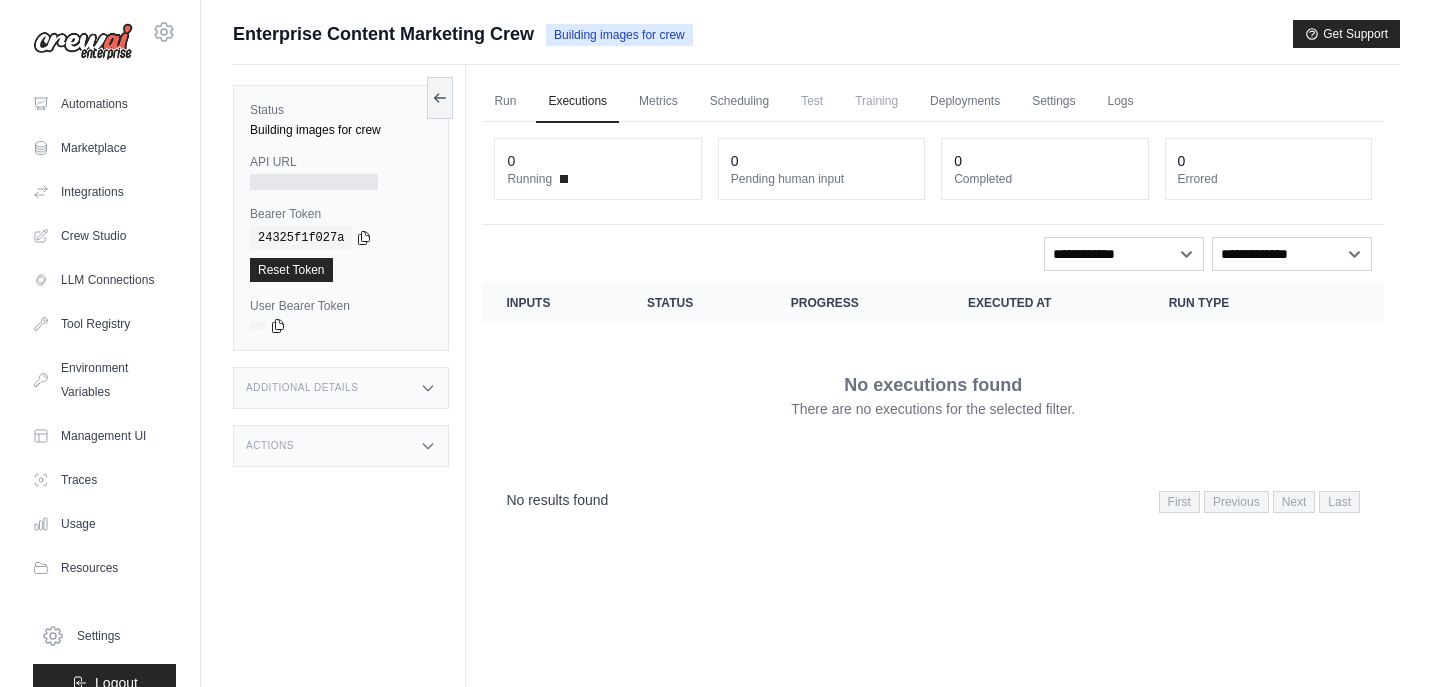 scroll, scrollTop: 0, scrollLeft: 0, axis: both 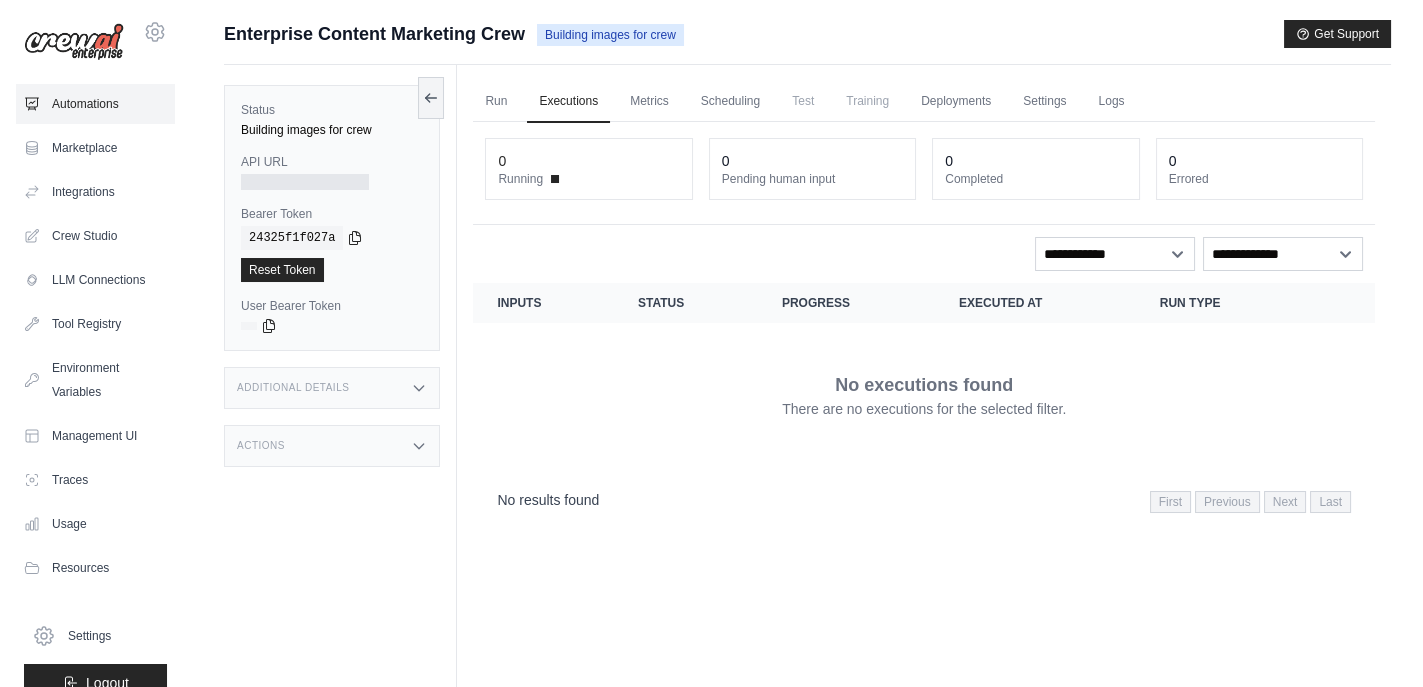 click on "Automations" at bounding box center (95, 104) 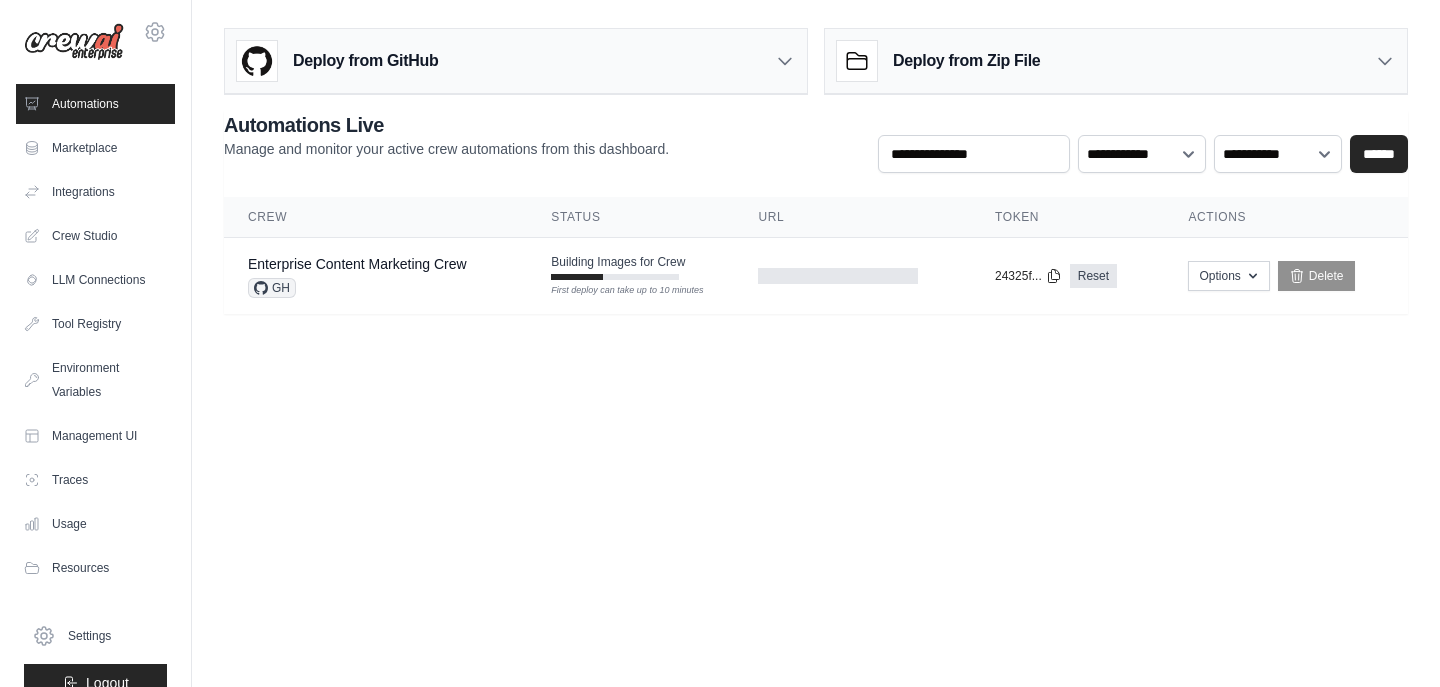 click on "Deploy from GitHub" at bounding box center (516, 61) 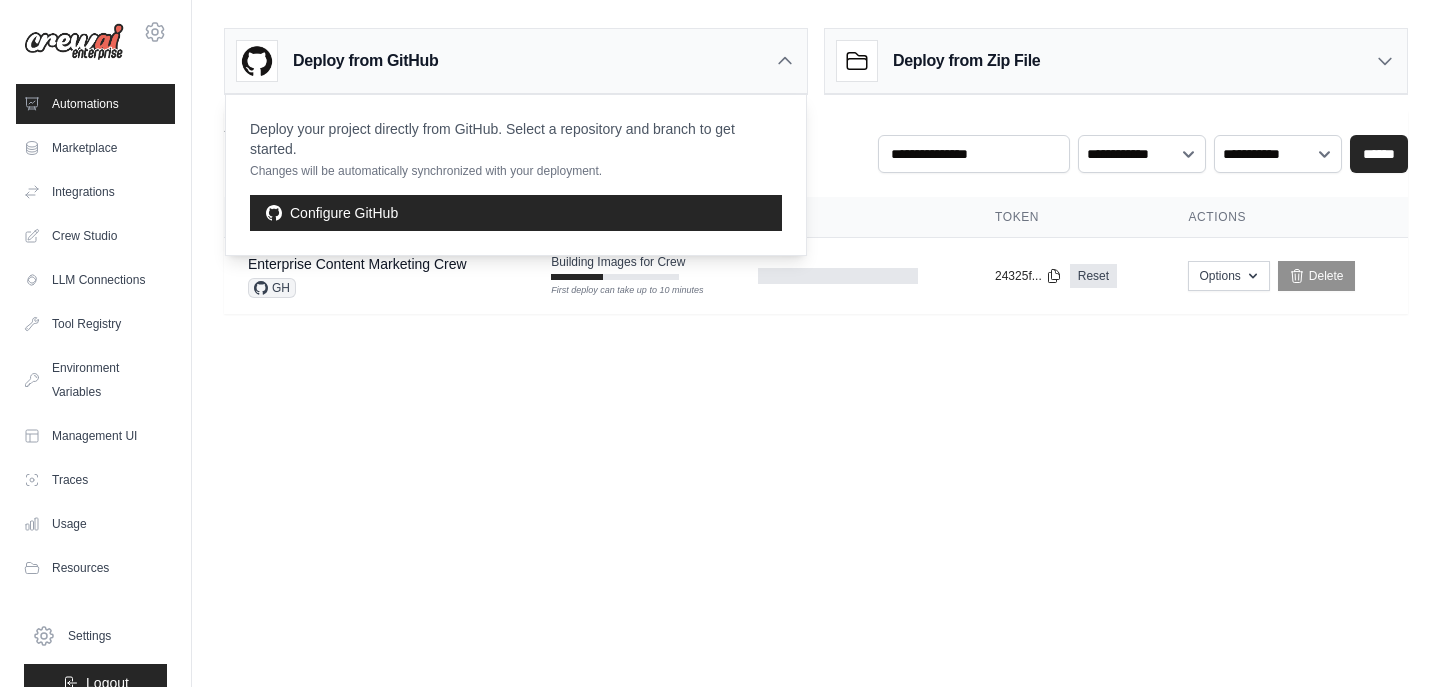click on "Deploy from GitHub" at bounding box center [516, 61] 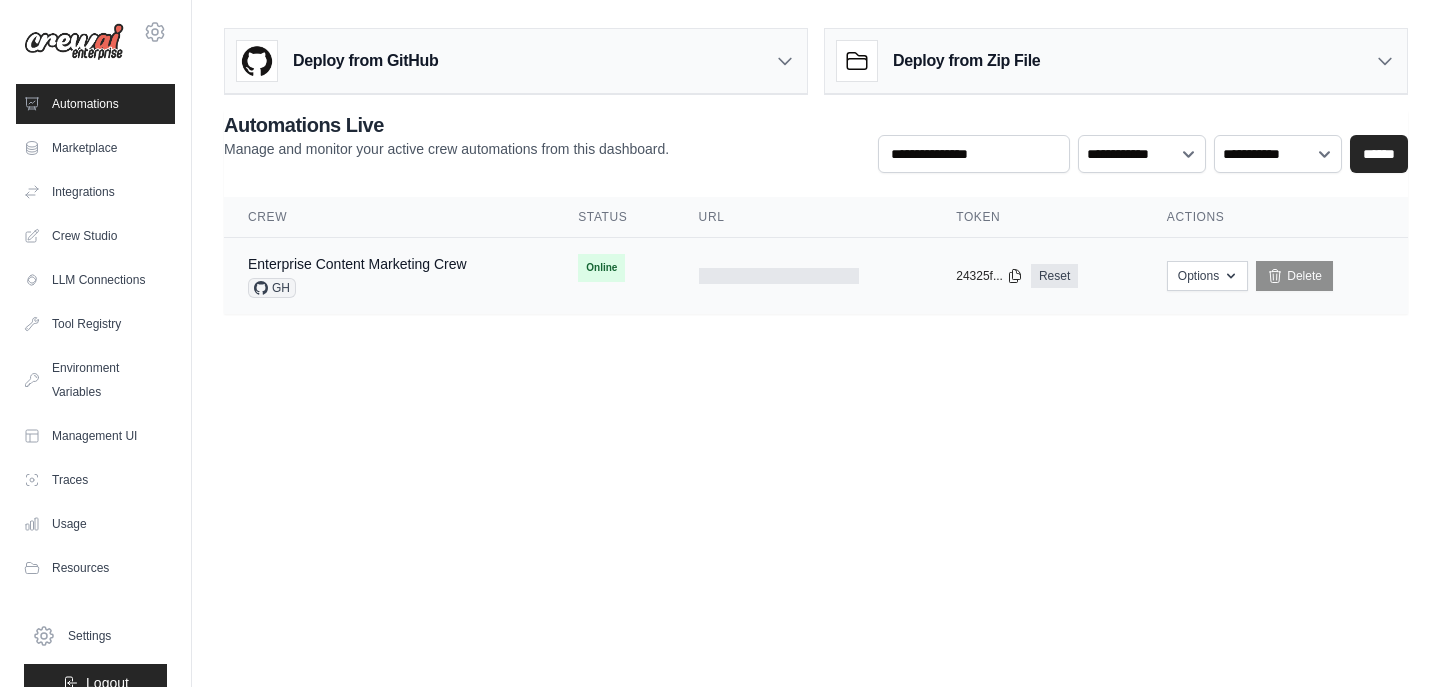 click at bounding box center (779, 276) 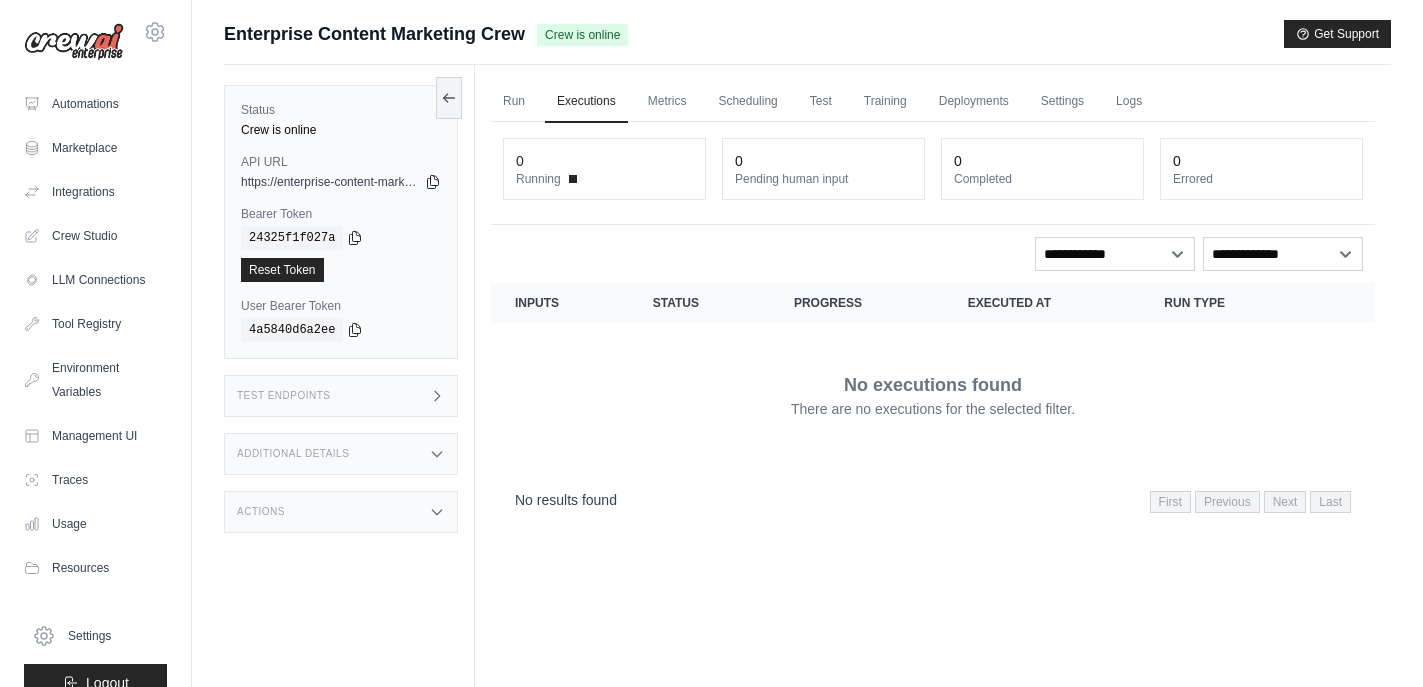 scroll, scrollTop: 0, scrollLeft: 0, axis: both 